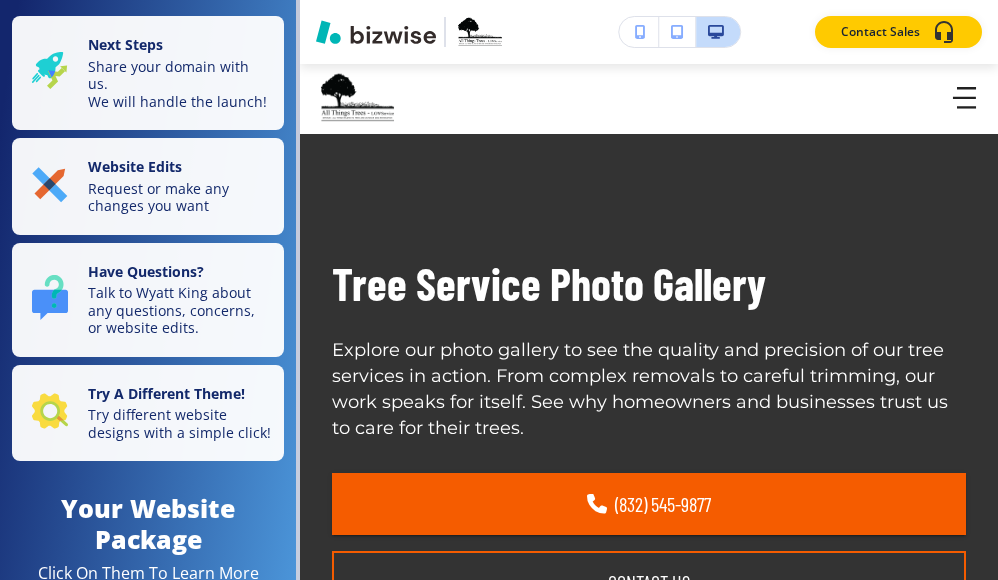 scroll, scrollTop: 0, scrollLeft: 0, axis: both 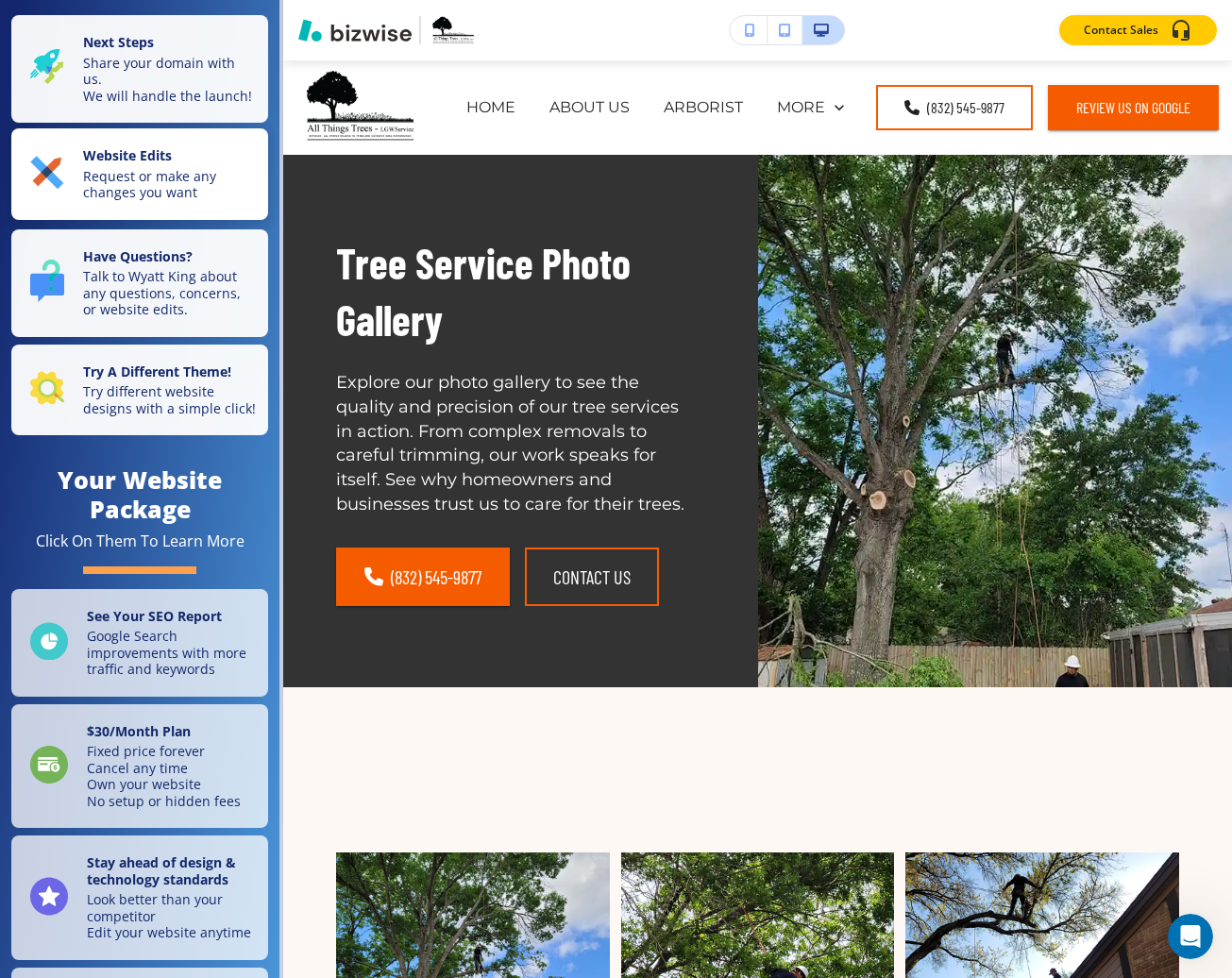 click on "Request or make any changes you want" at bounding box center (170, 79) 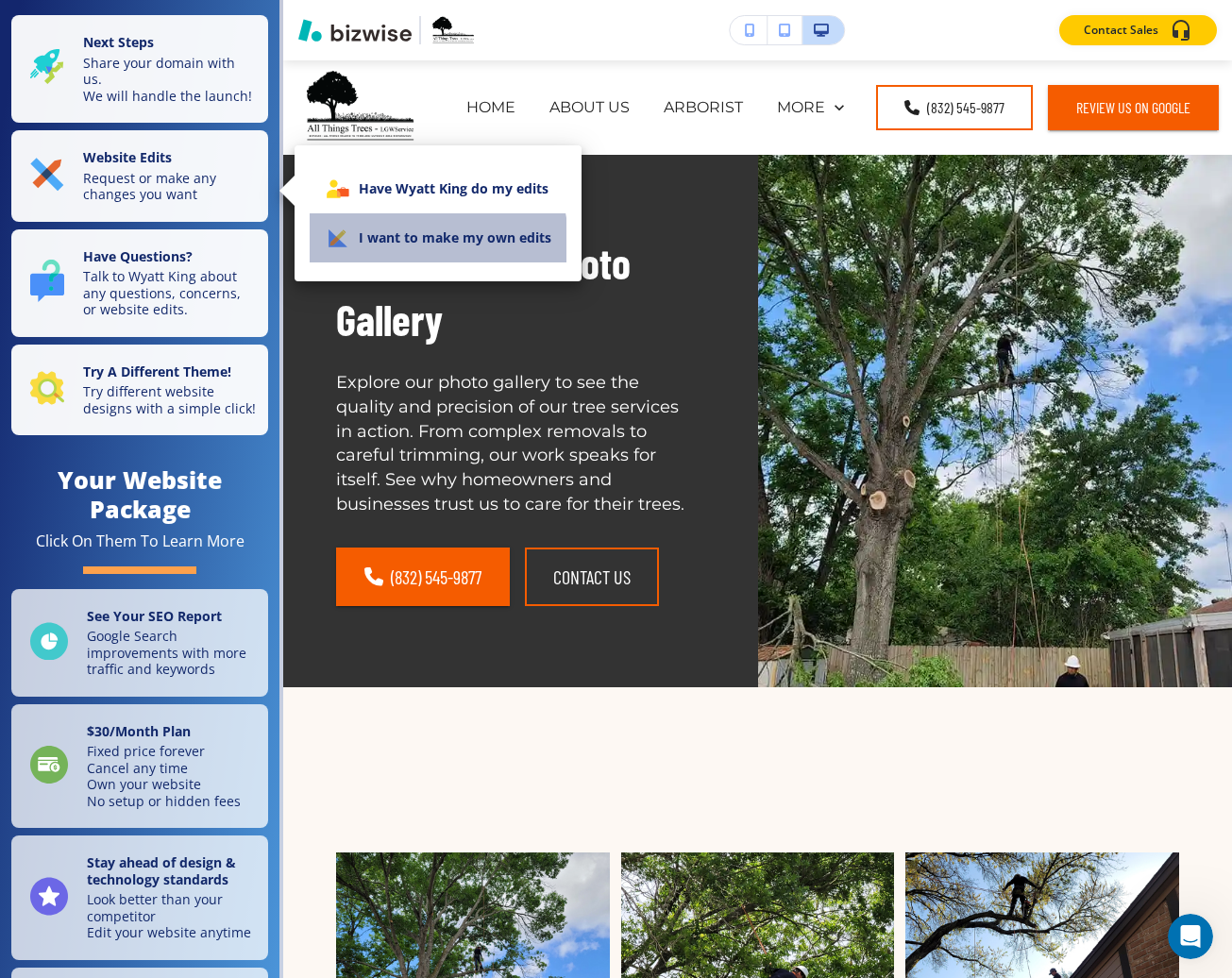 click on "I want to make my own edits" at bounding box center [438, 238] 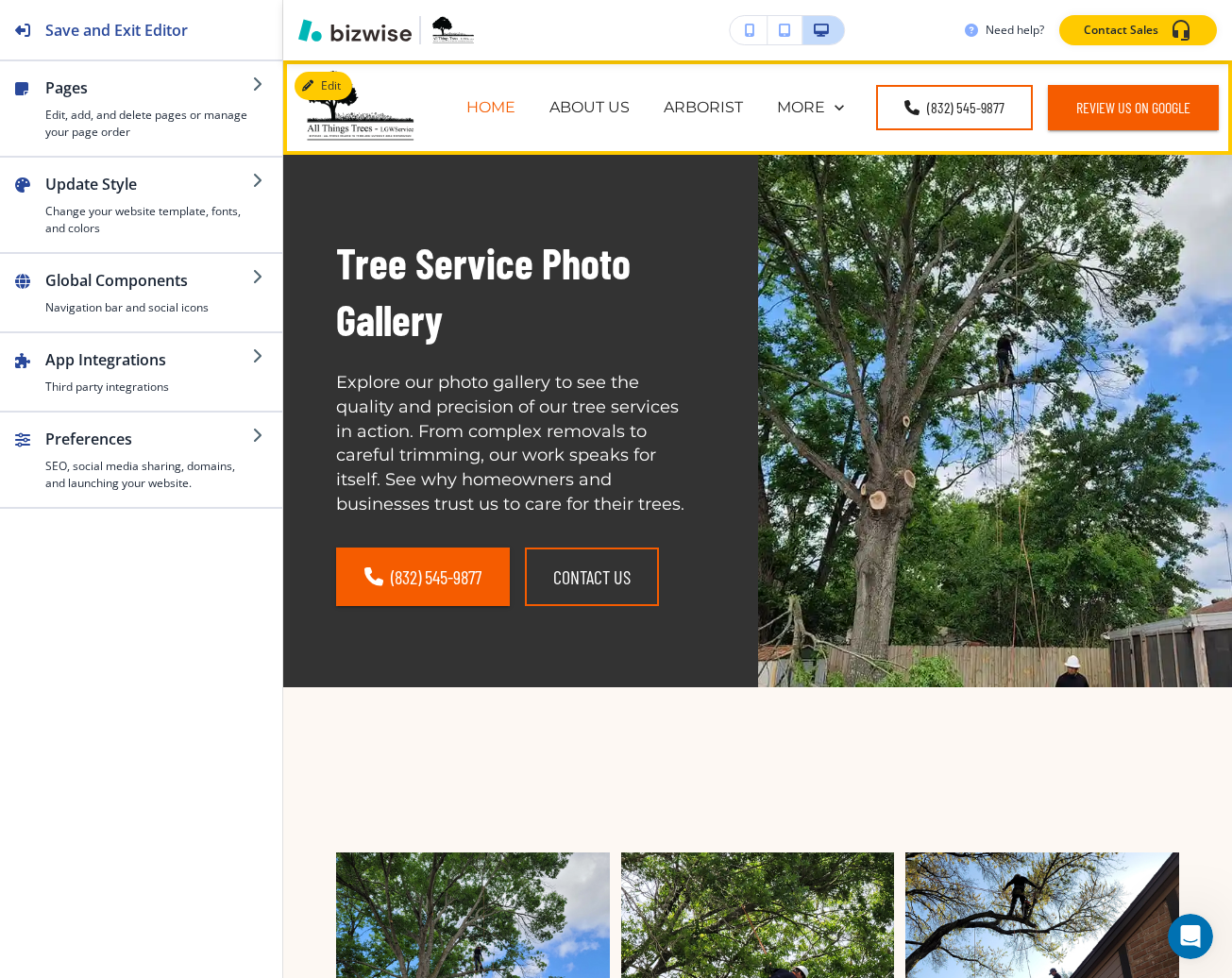 click on "HOME" at bounding box center [491, 107] 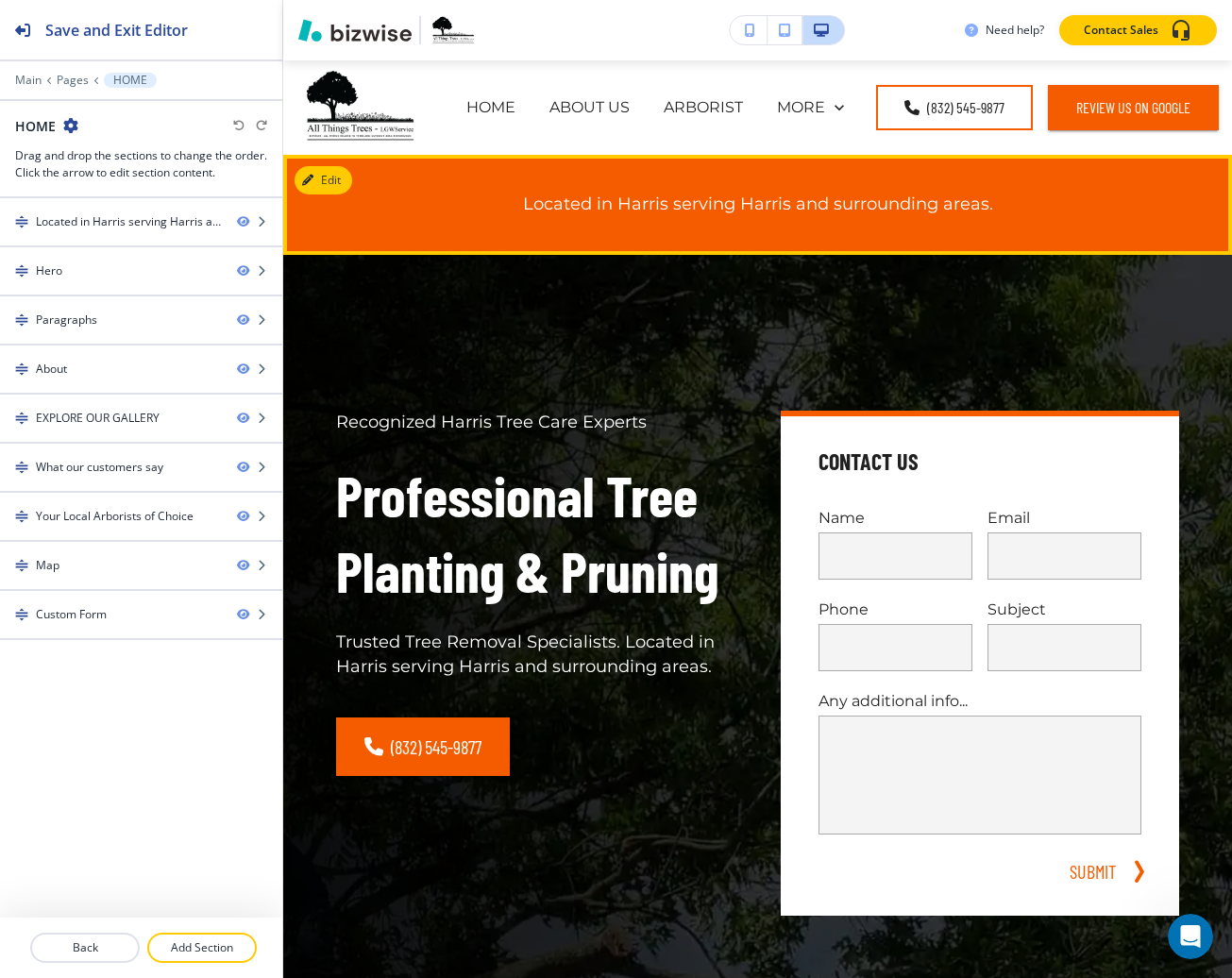 click on "Located in Harris serving Harris and surrounding areas." at bounding box center [758, 204] 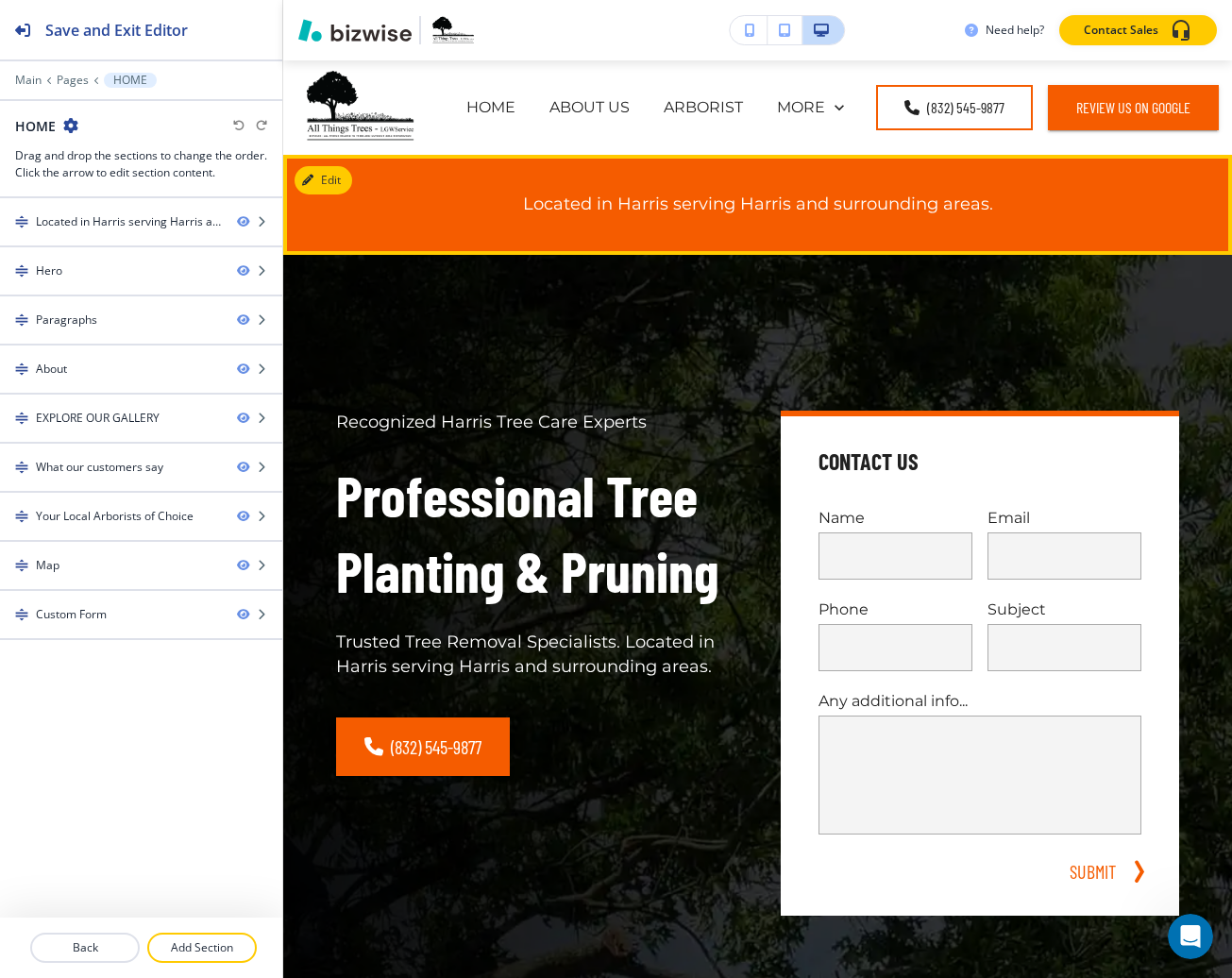 click on "Located in Harris serving Harris and surrounding areas." at bounding box center [758, 204] 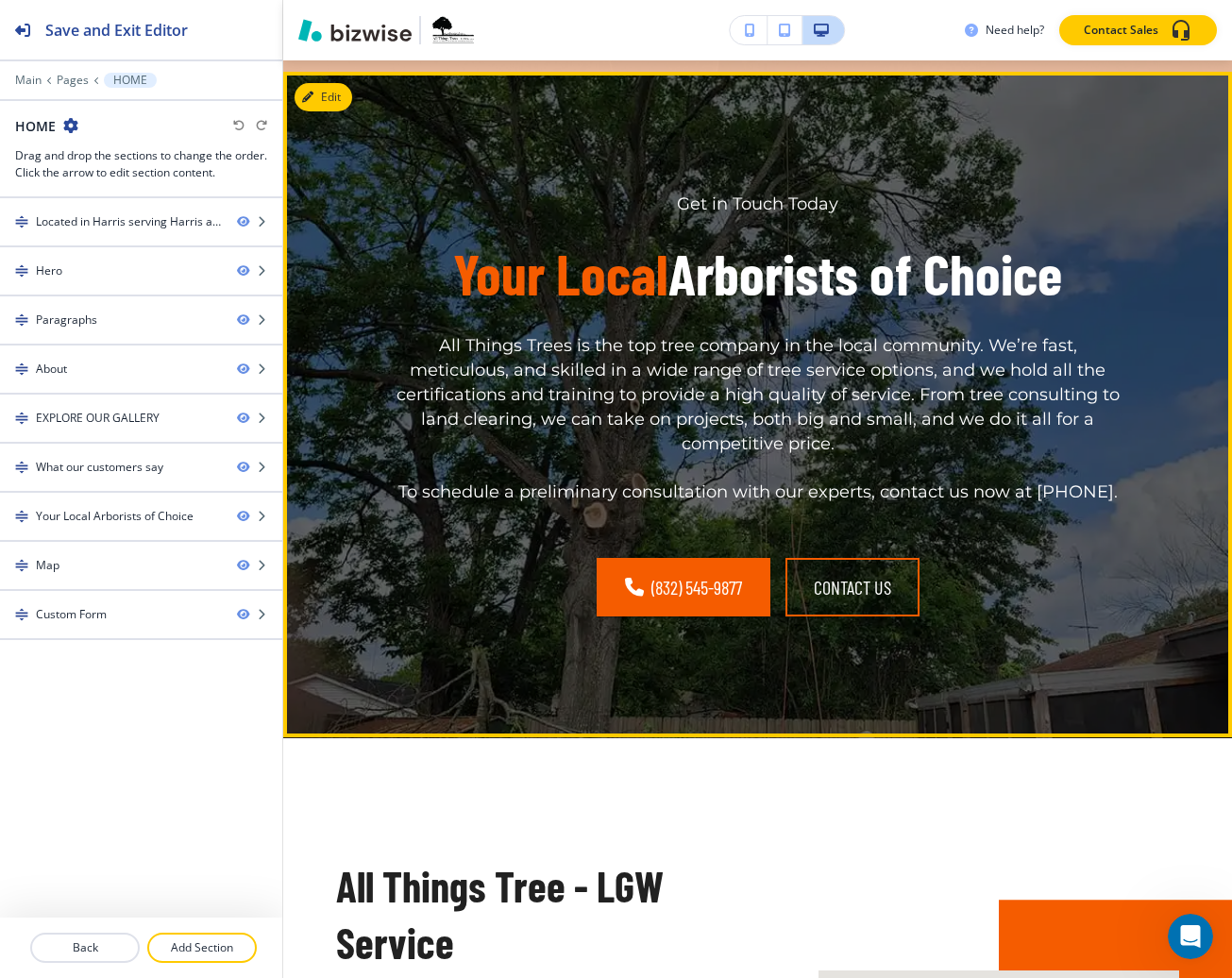 scroll, scrollTop: 6450, scrollLeft: 0, axis: vertical 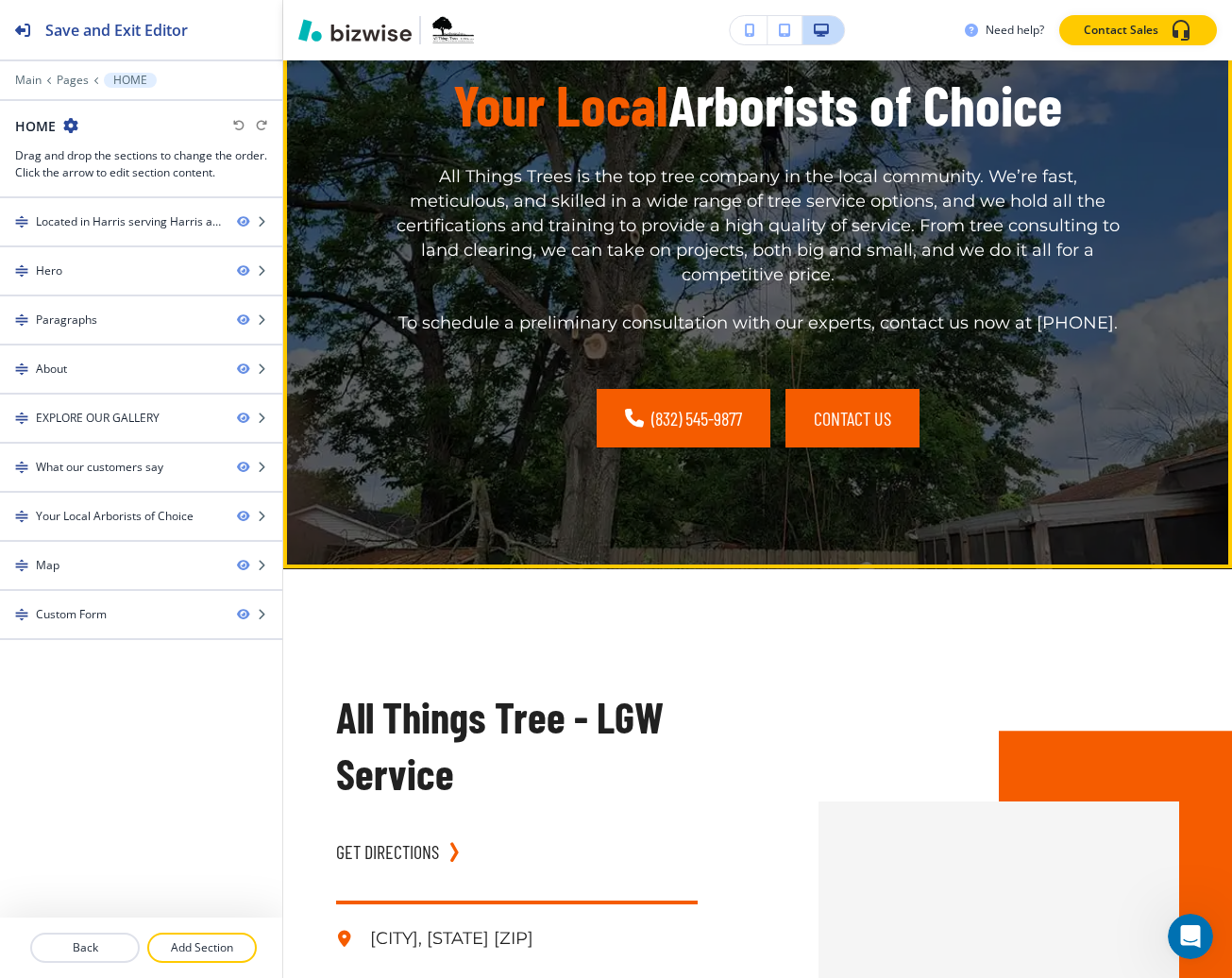 click on "contact us" at bounding box center [852, 418] 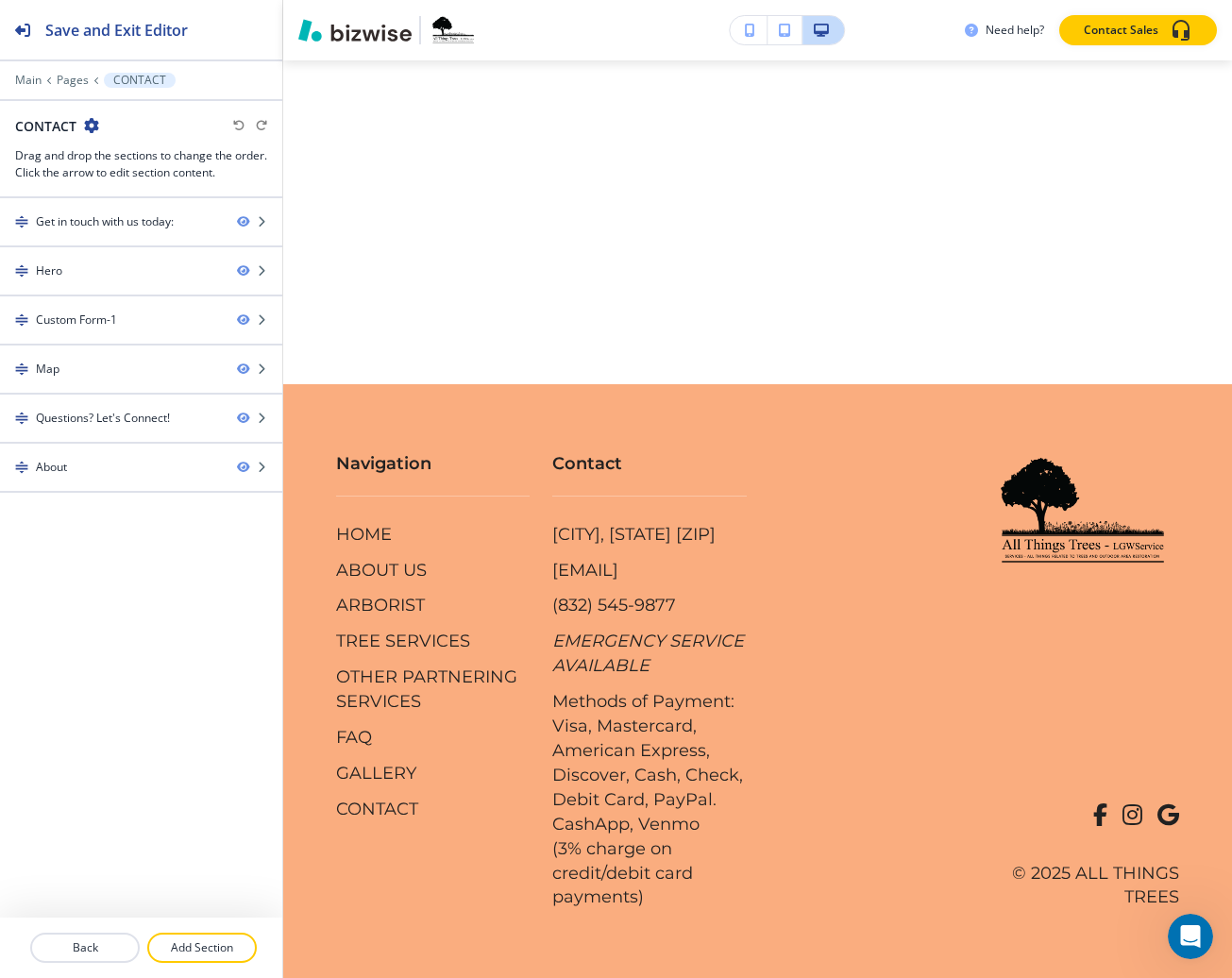 scroll, scrollTop: 0, scrollLeft: 0, axis: both 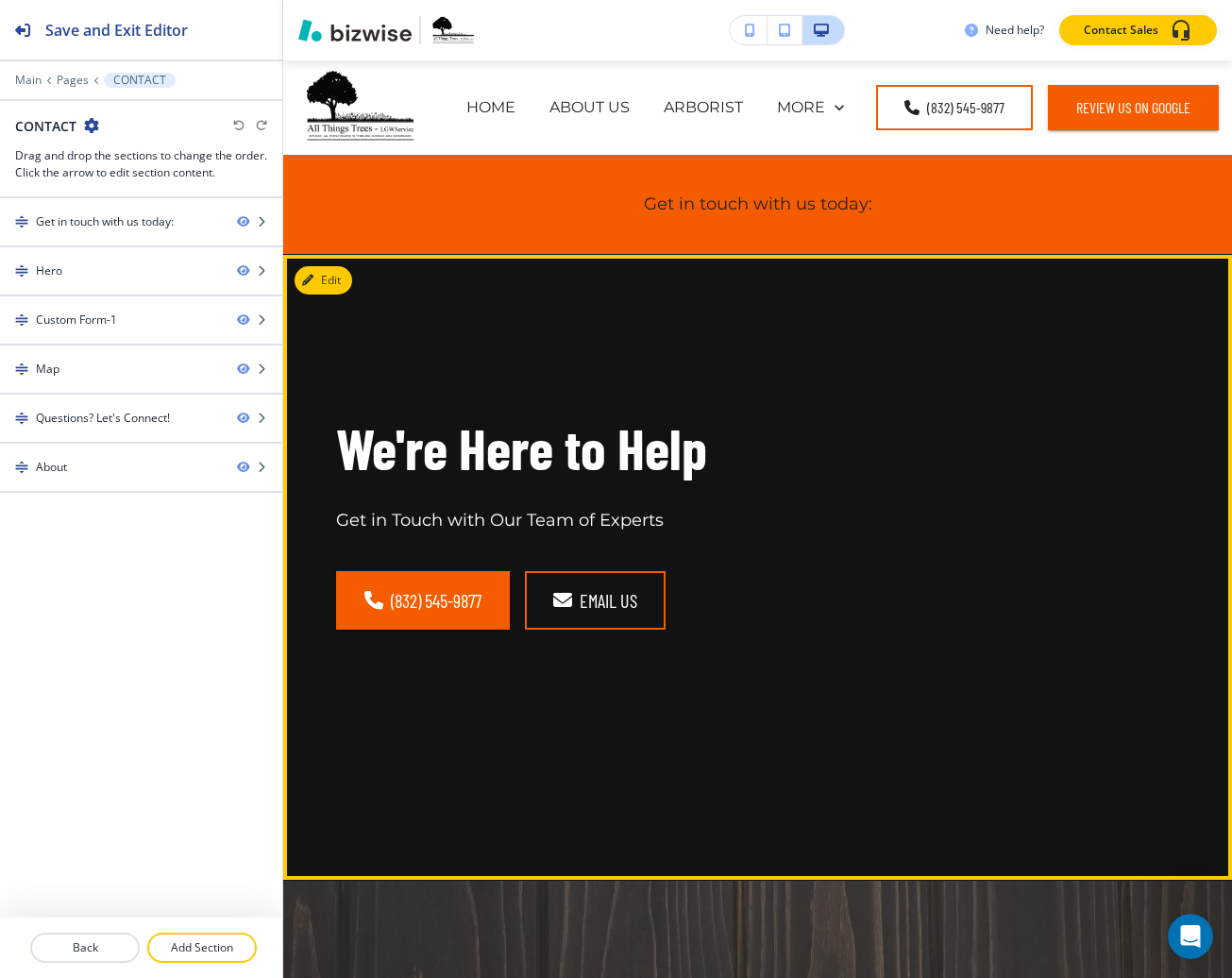 click on "We're Here to Help Get in Touch with Our Team of Experts [PHONE] email us" at bounding box center [734, 545] 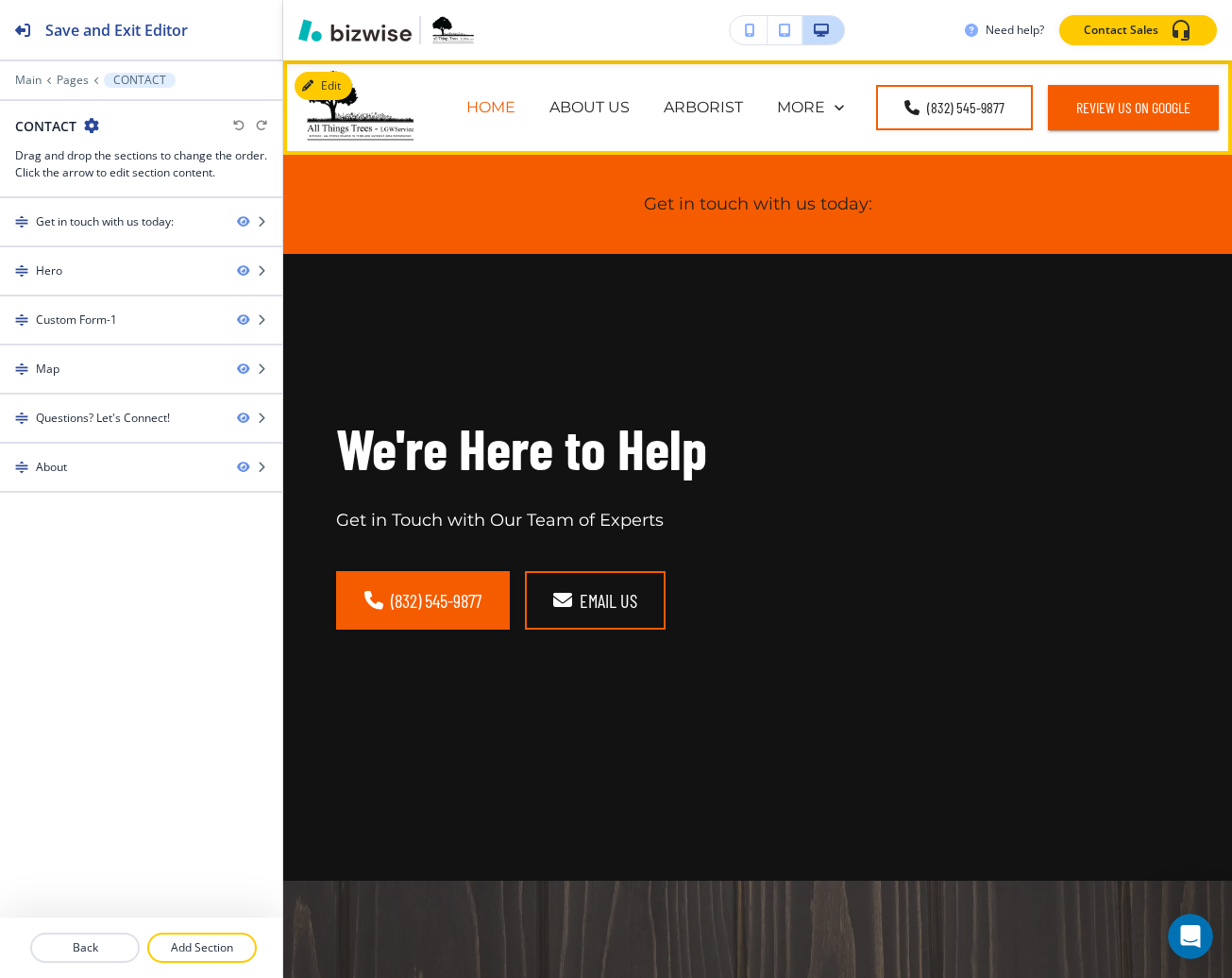 click on "HOME" at bounding box center [491, 107] 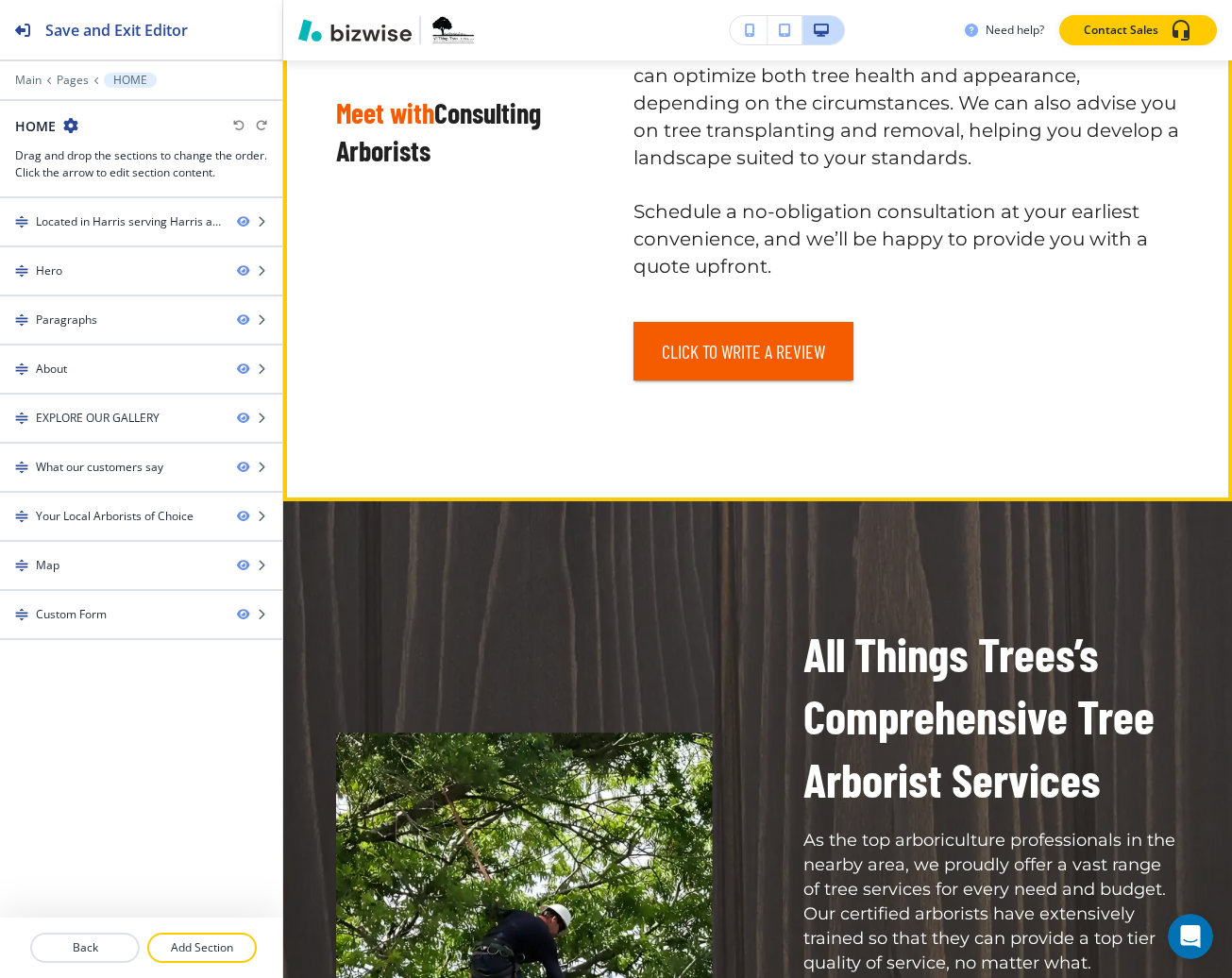 scroll, scrollTop: 0, scrollLeft: 0, axis: both 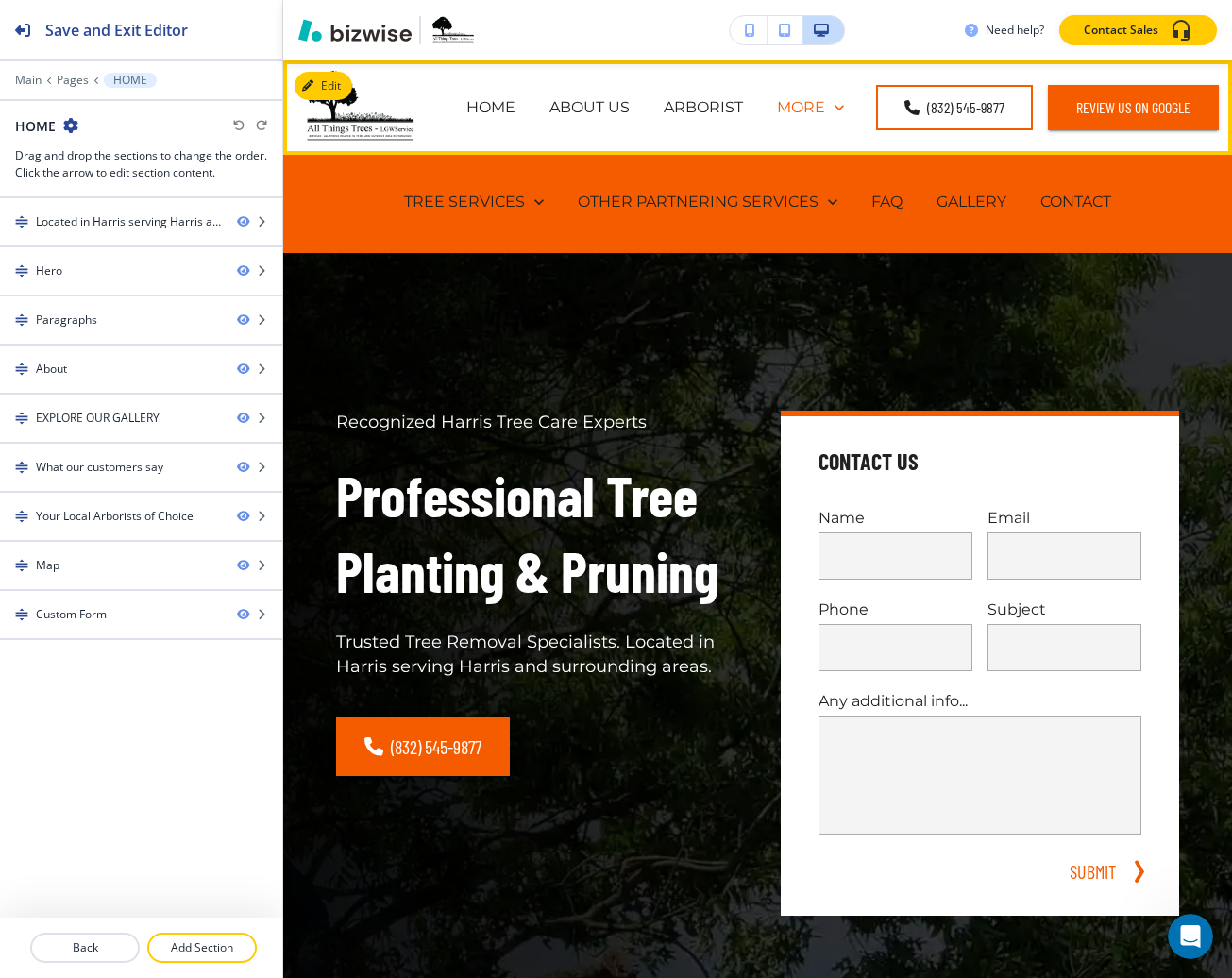 click on "MORE" at bounding box center (801, 107) 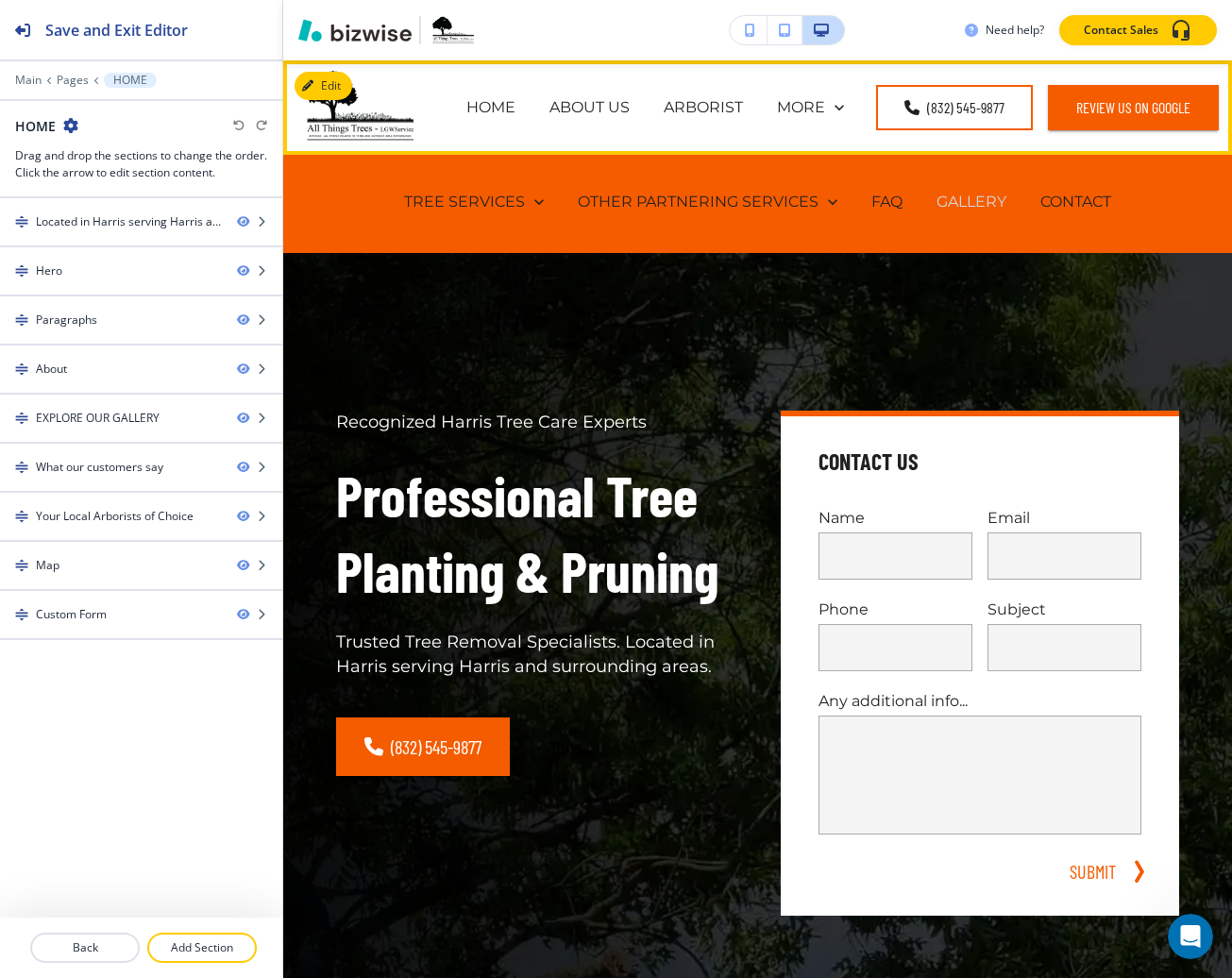 click on "GALLERY" at bounding box center [971, 201] 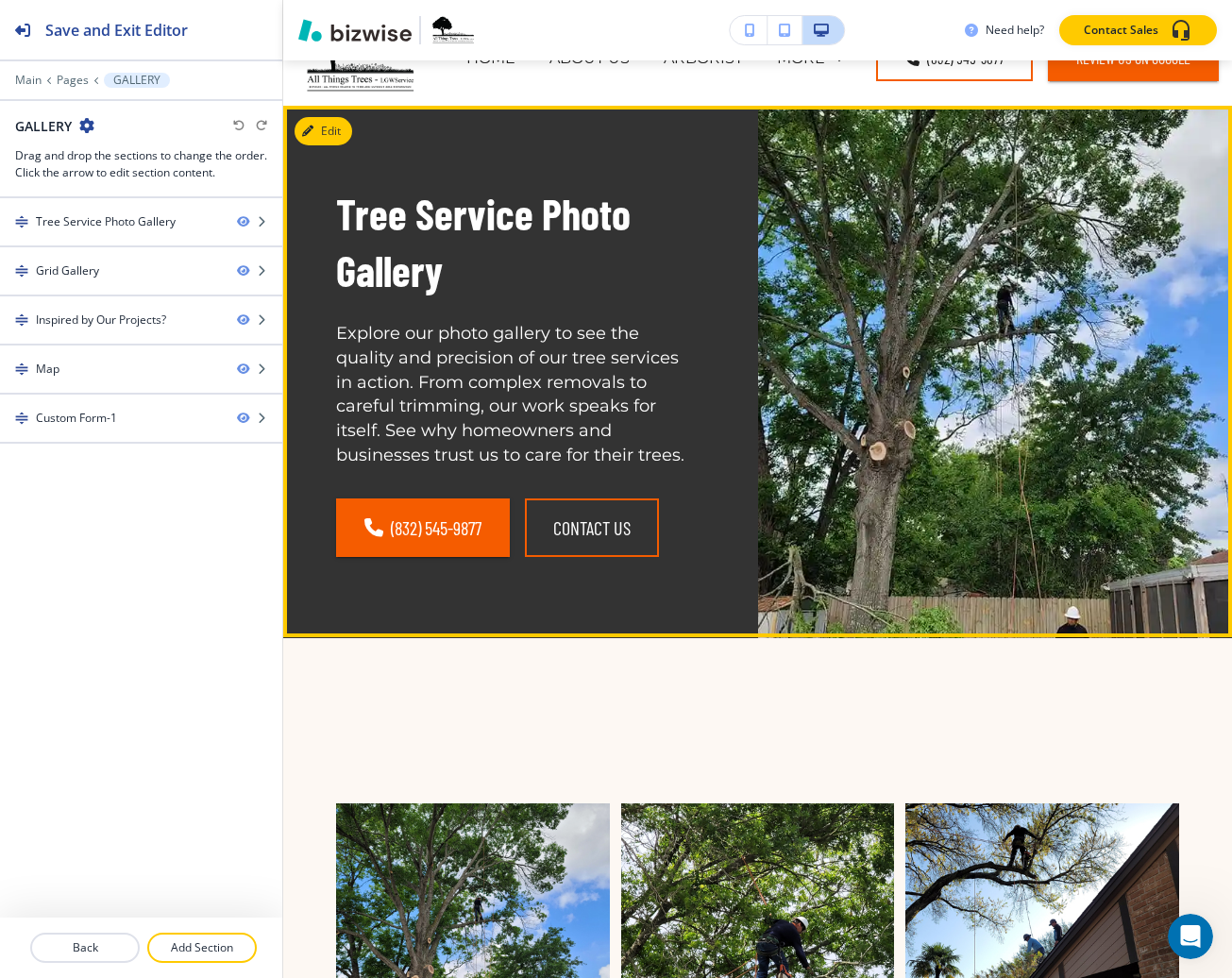 scroll, scrollTop: 0, scrollLeft: 0, axis: both 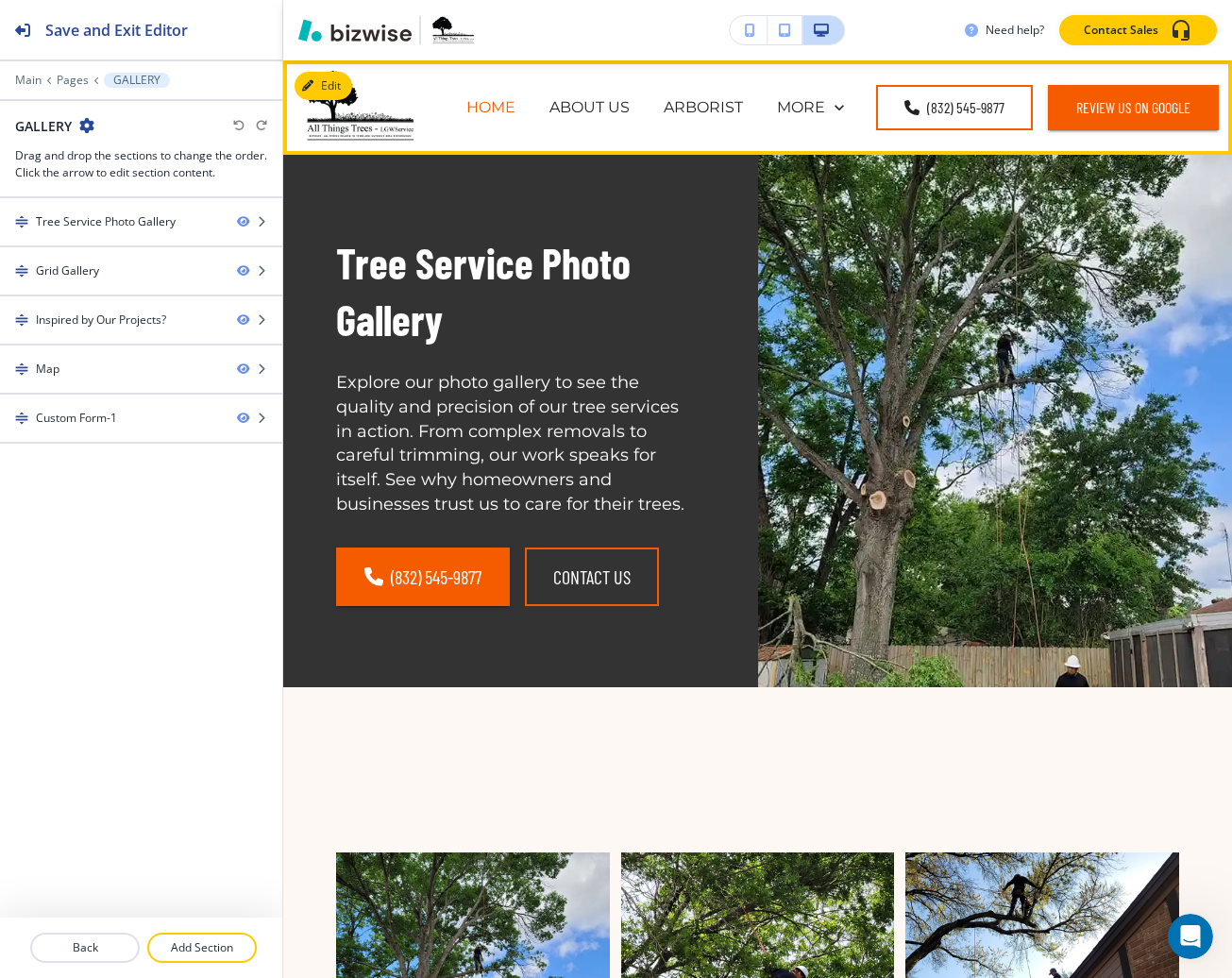 click on "HOME" at bounding box center (491, 107) 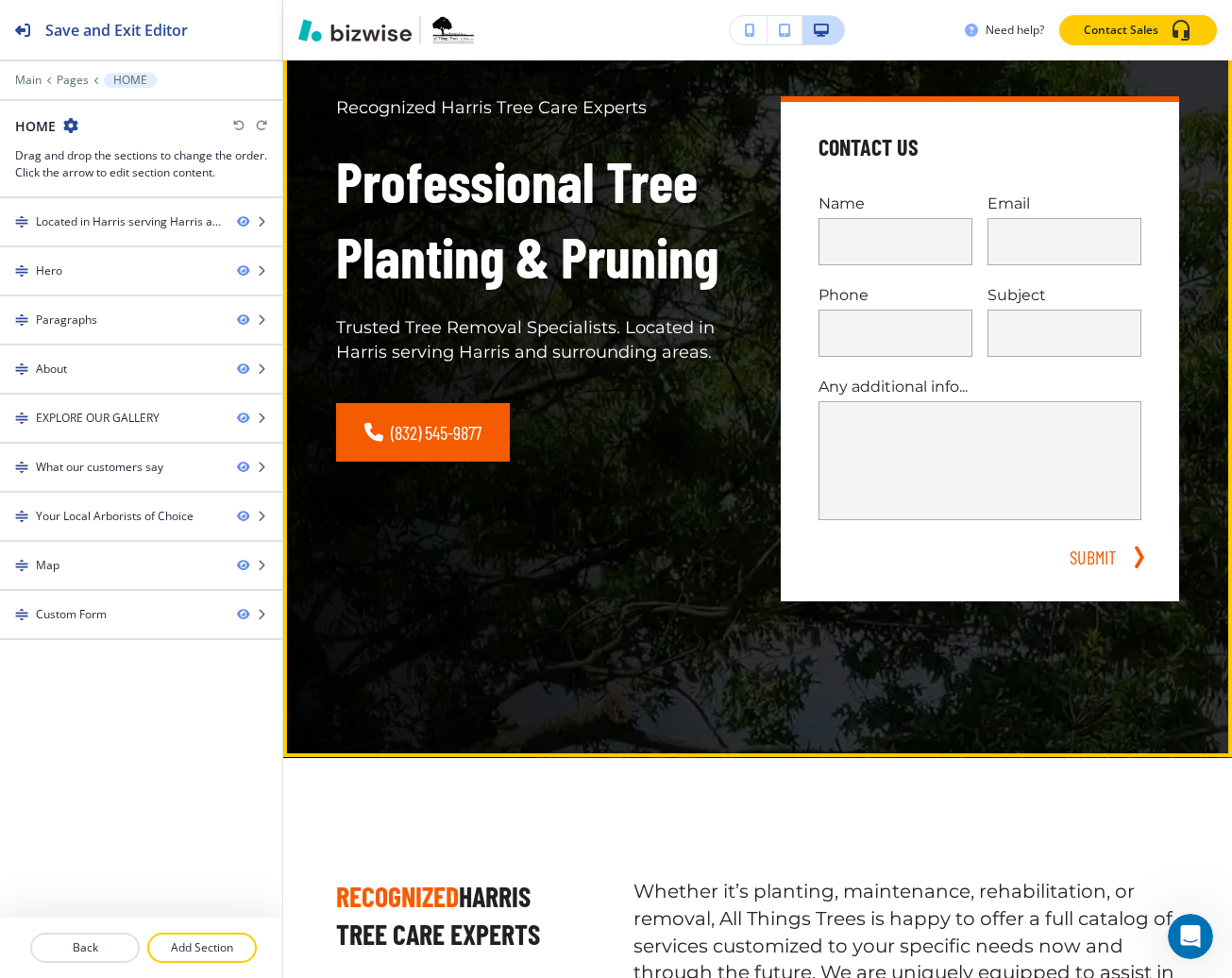scroll, scrollTop: 0, scrollLeft: 0, axis: both 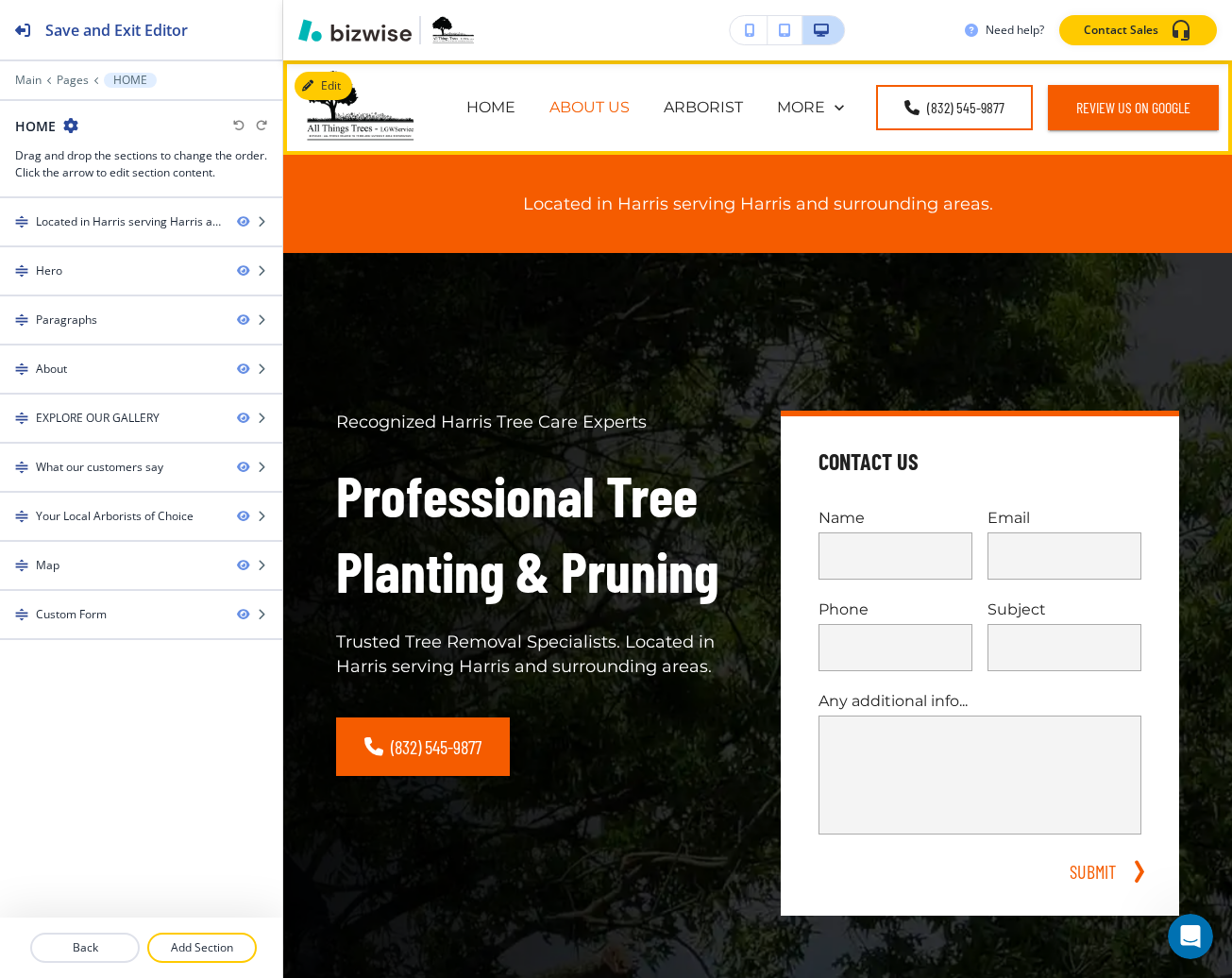 click on "ABOUT US" at bounding box center [589, 107] 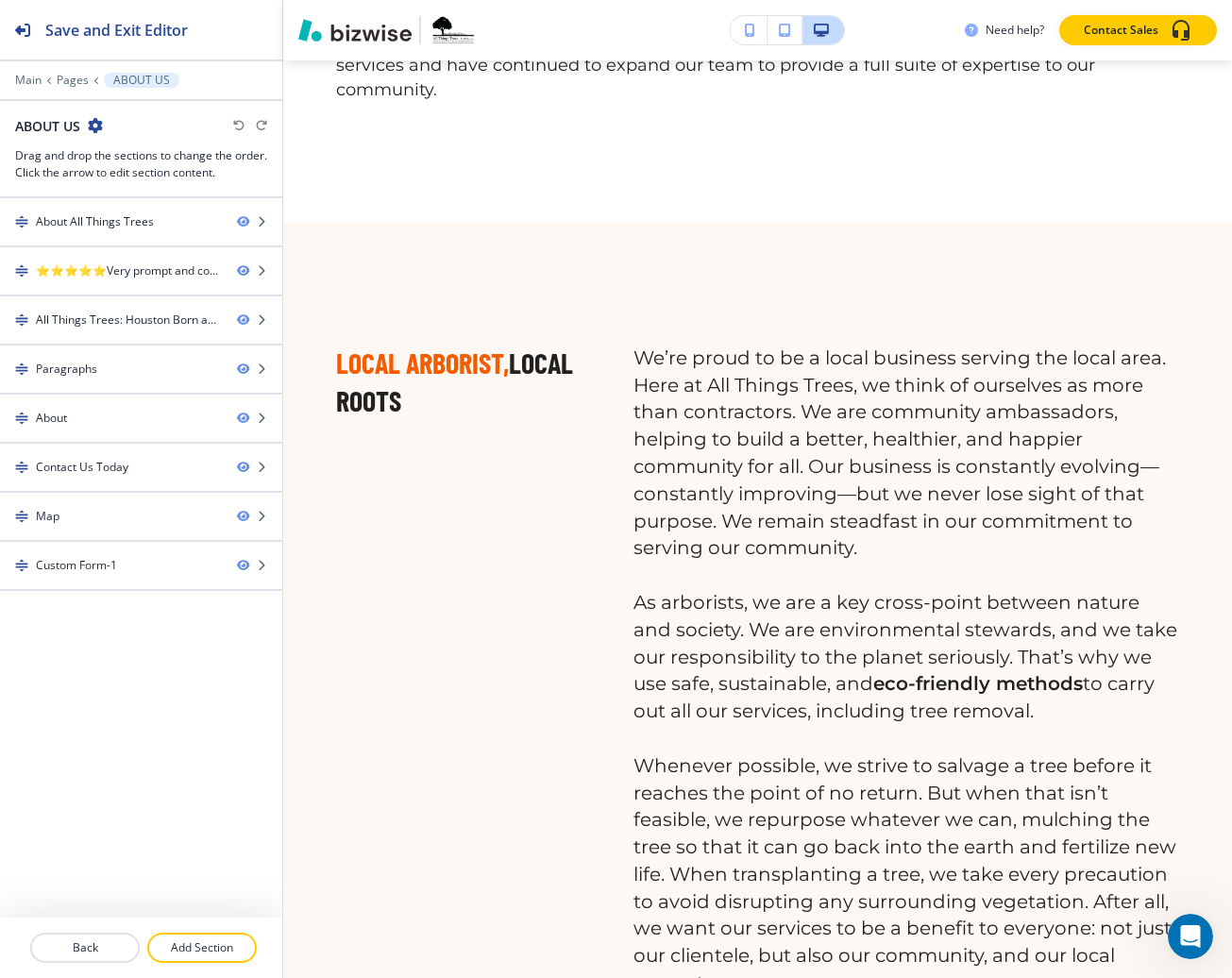 scroll, scrollTop: 0, scrollLeft: 0, axis: both 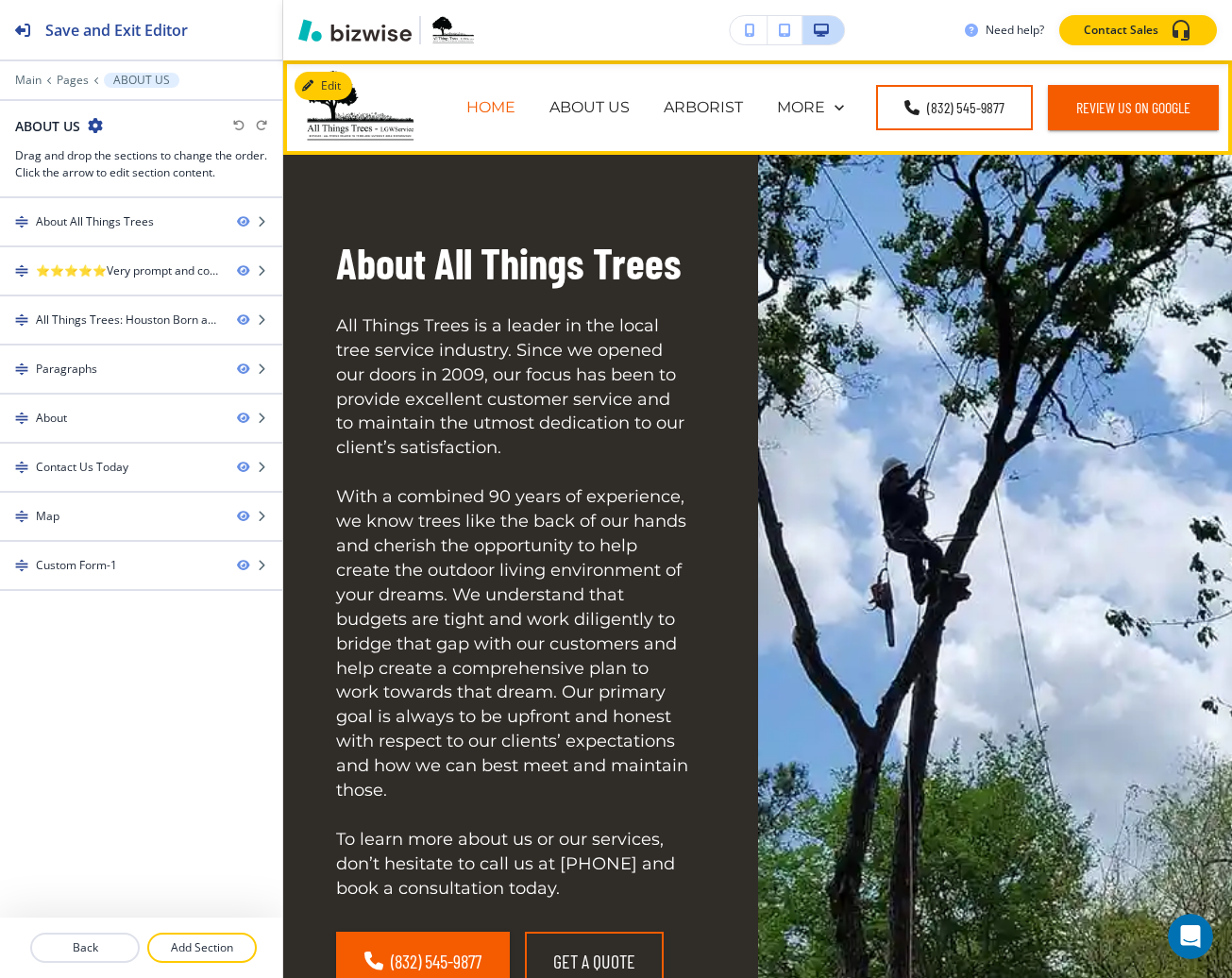 click on "HOME" at bounding box center [491, 107] 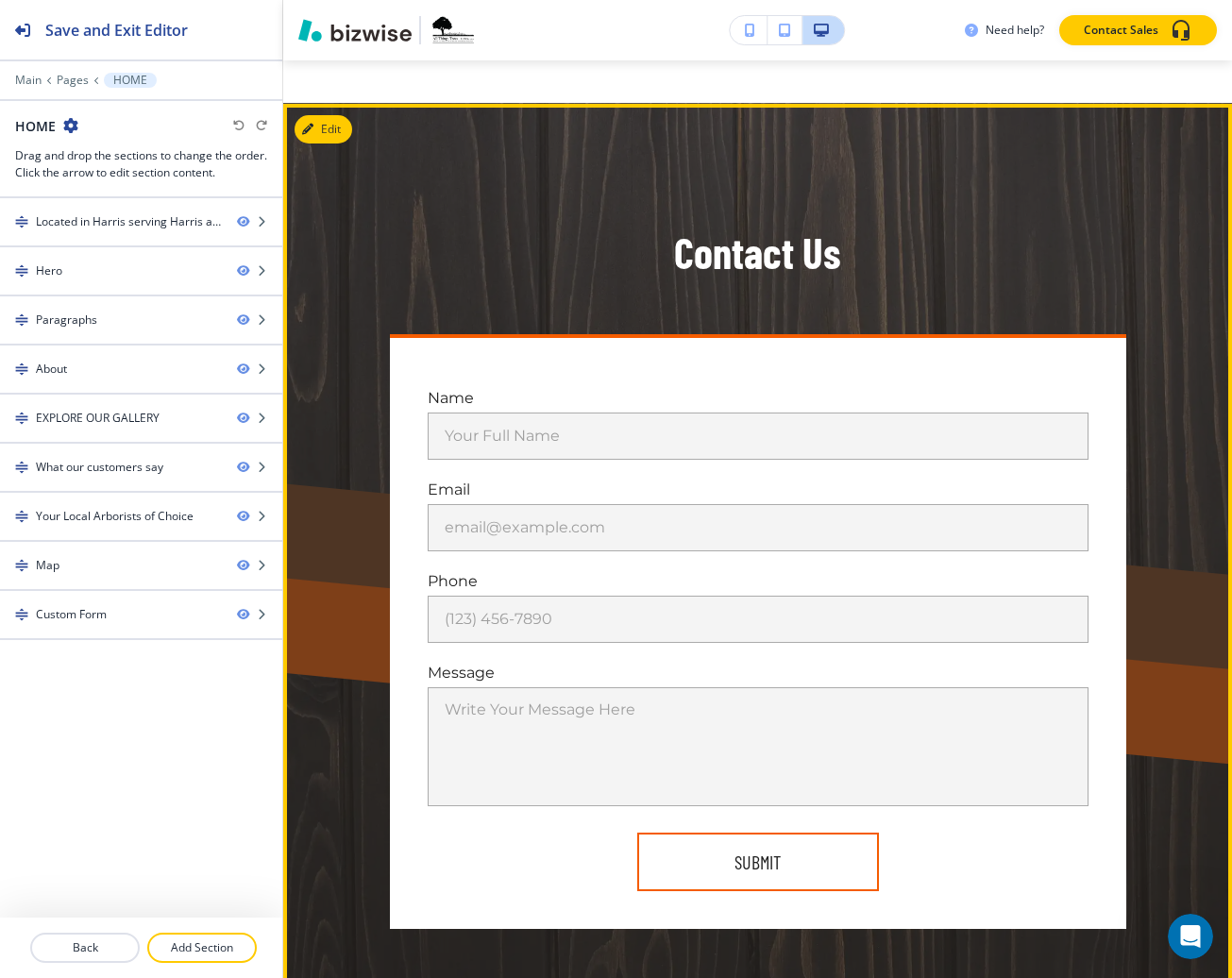 scroll, scrollTop: 8171, scrollLeft: 0, axis: vertical 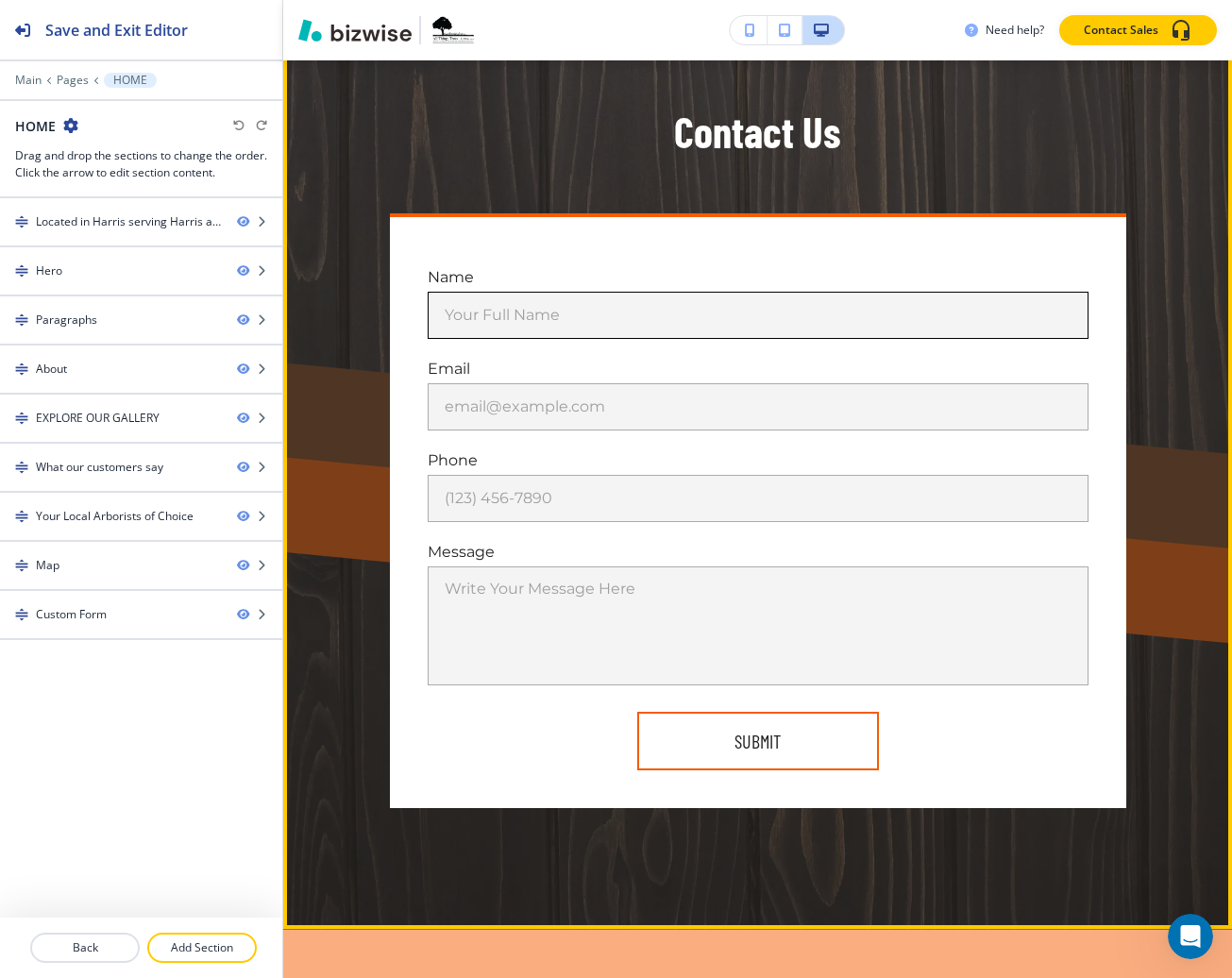 click on "Your Full Name" at bounding box center [758, 315] 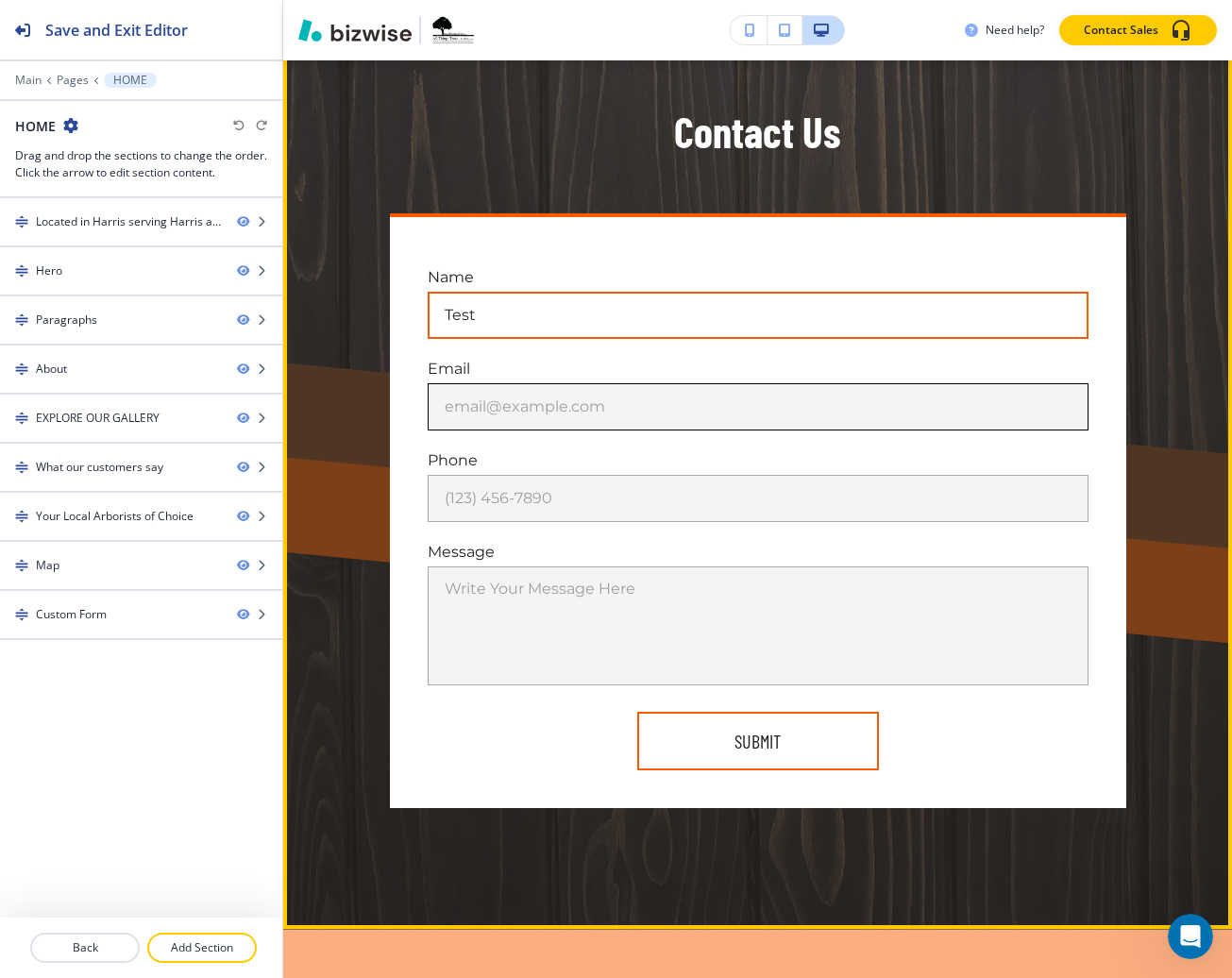 click on "email@example.com" at bounding box center [758, 407] 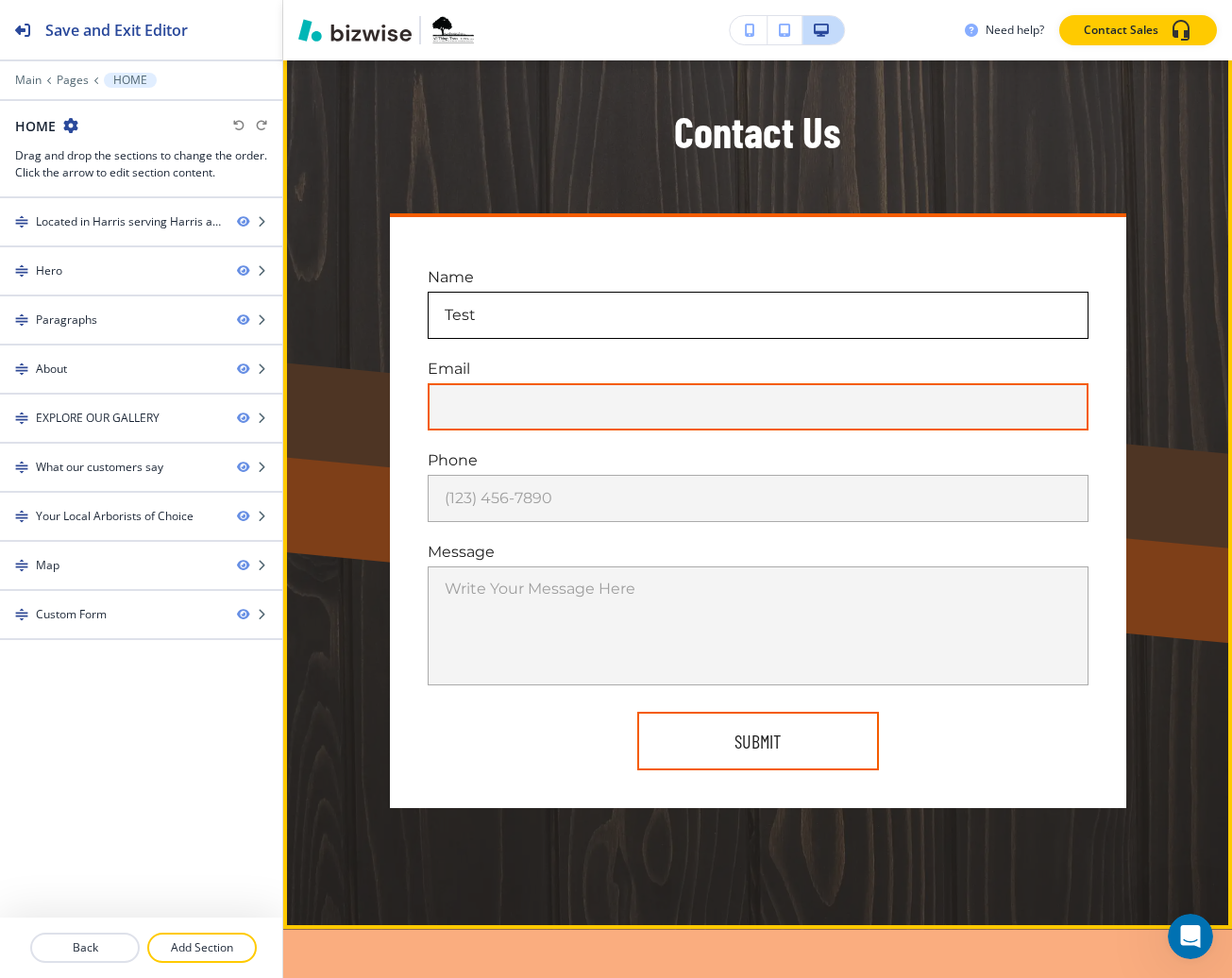 click on "Test" at bounding box center (758, 315) 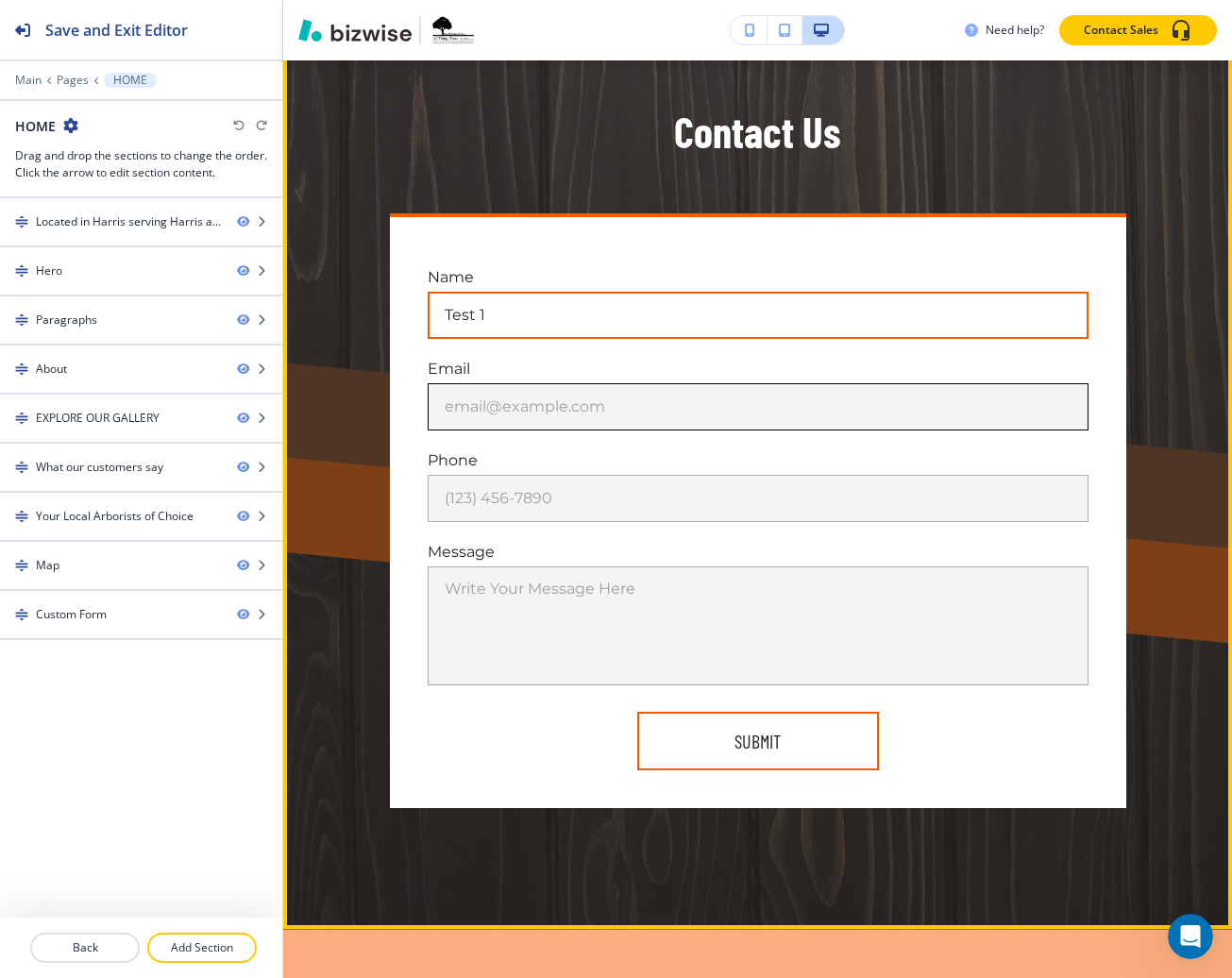 type on "Test 1" 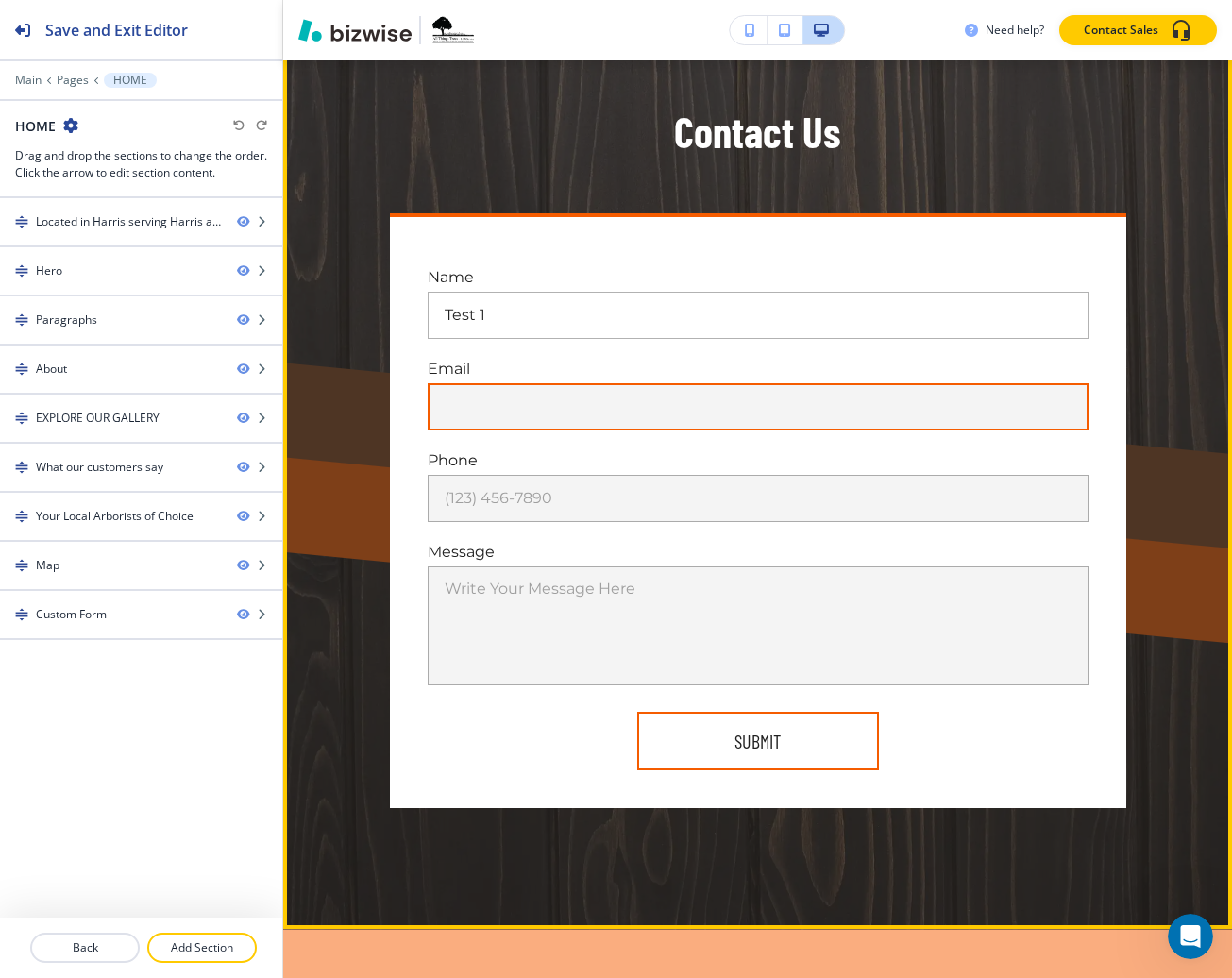 click on "email@example.com" at bounding box center [758, 407] 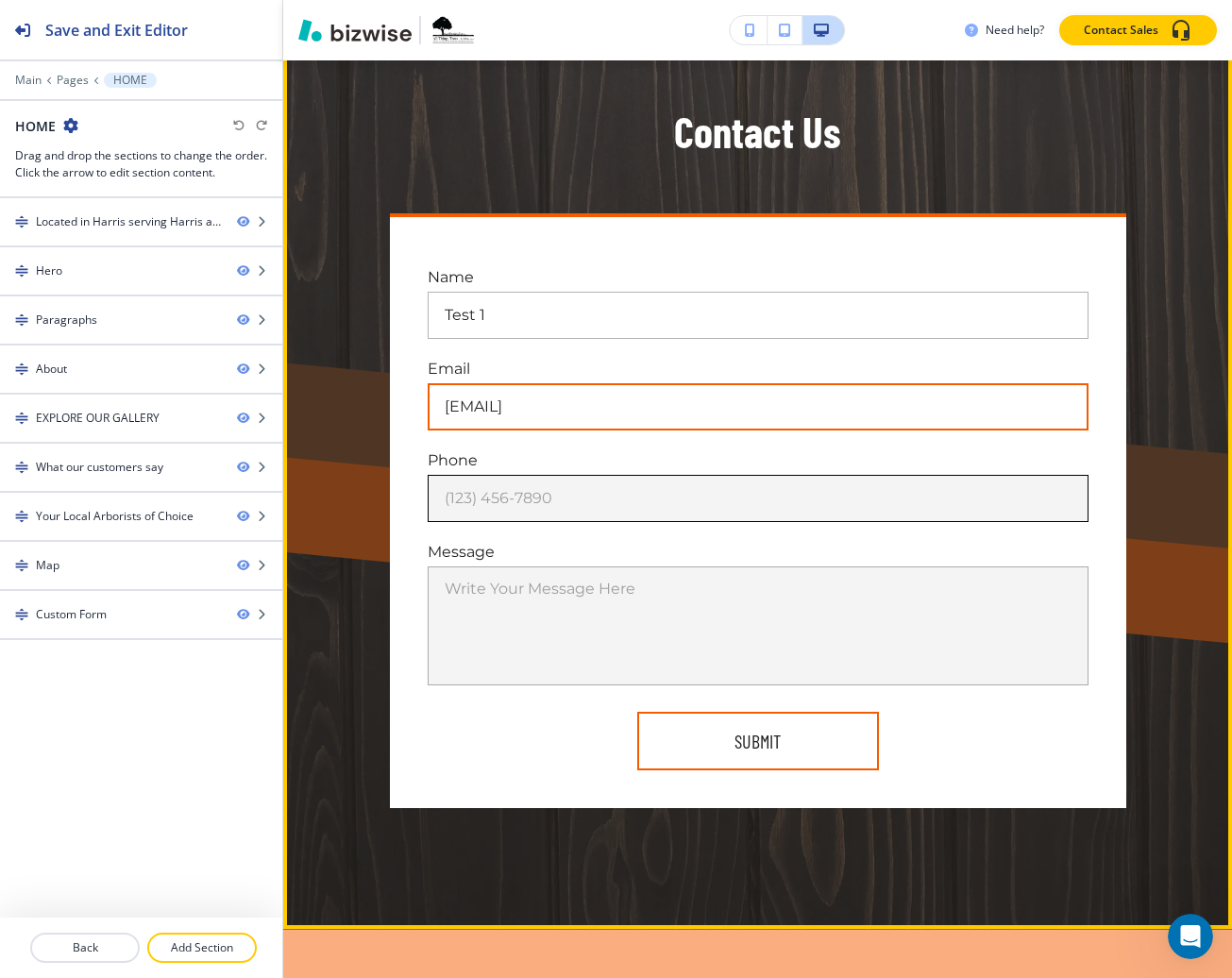 type on "[EMAIL]" 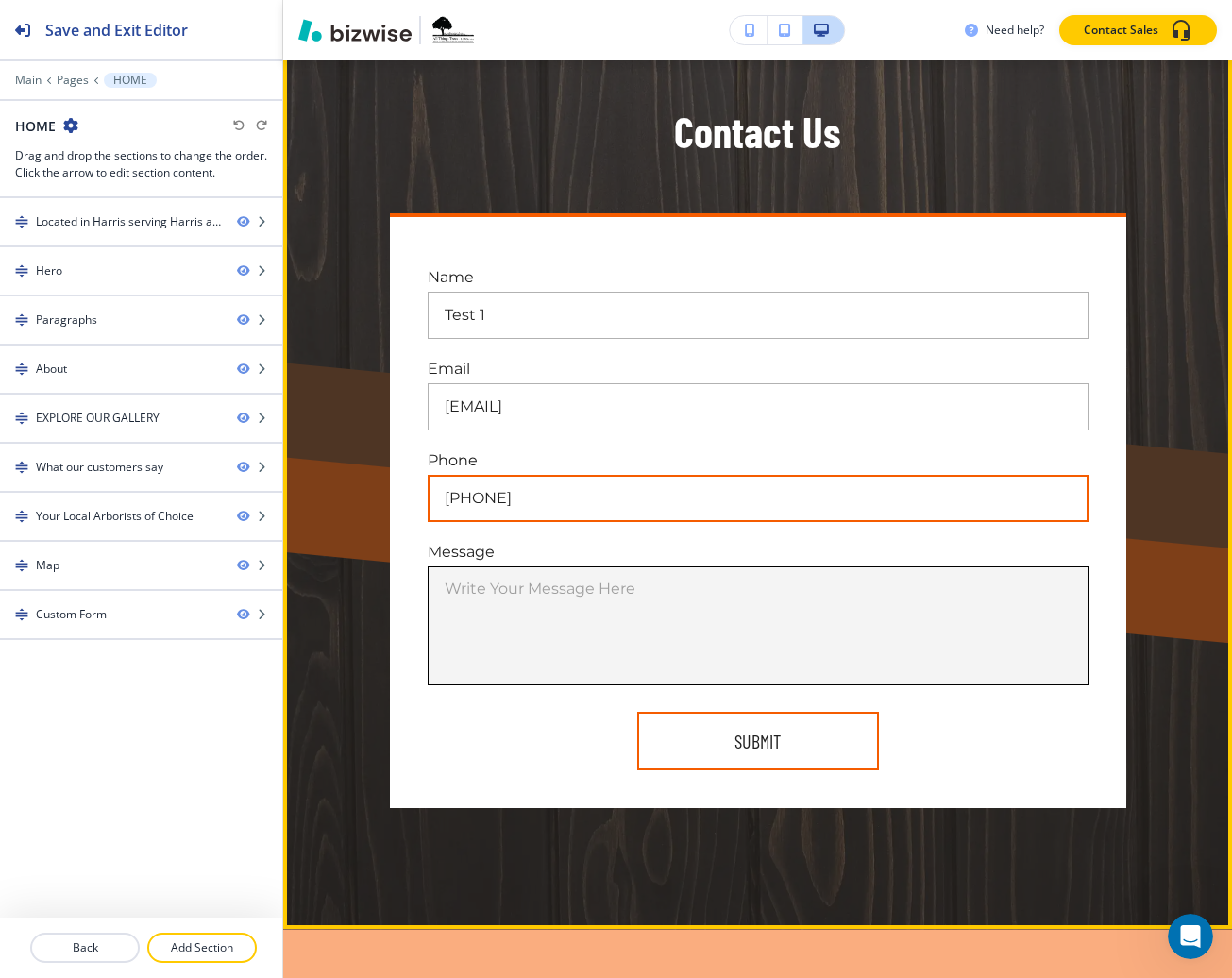 type on "[PHONE]" 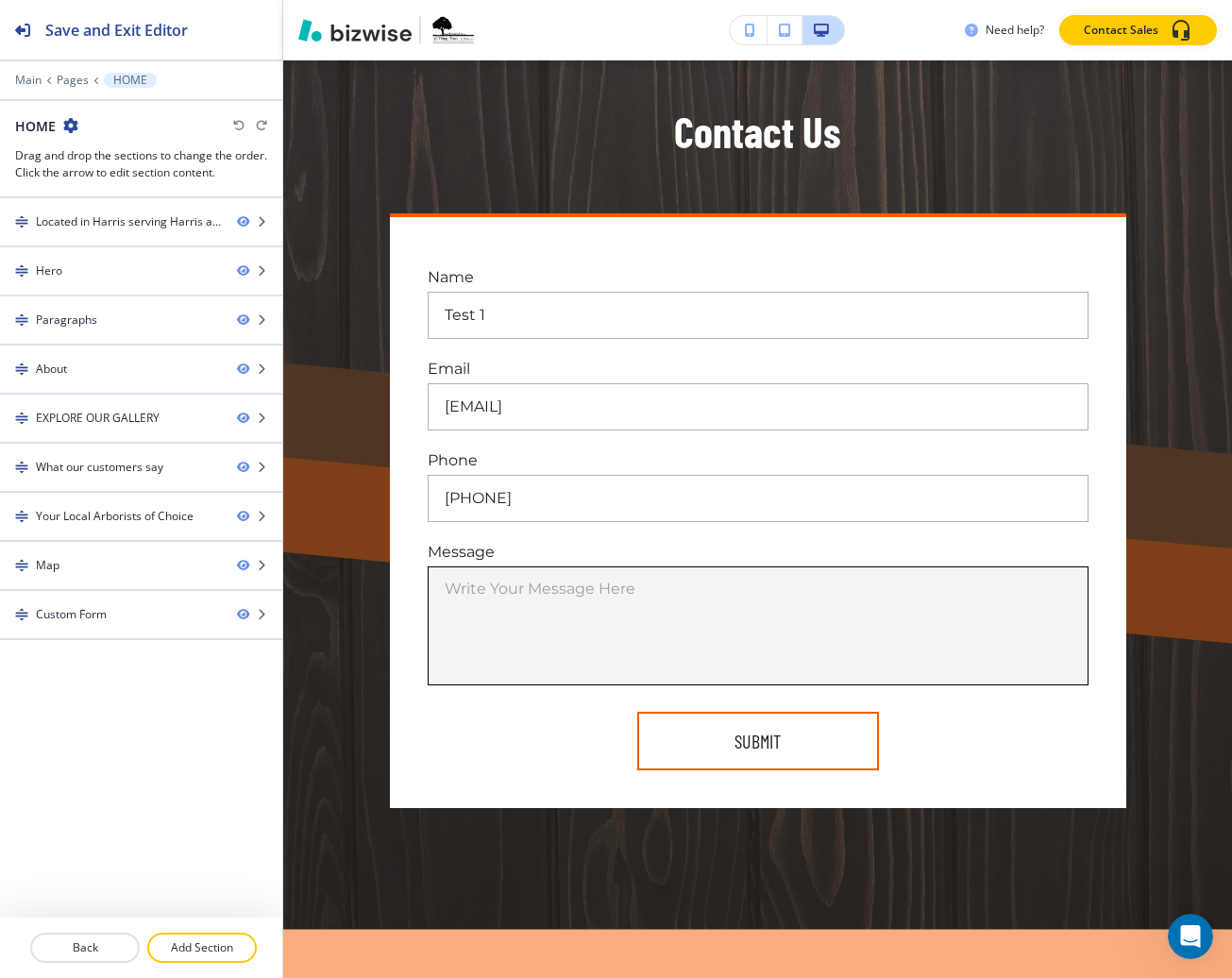 click on "x Write Your Message Here" at bounding box center [758, 626] 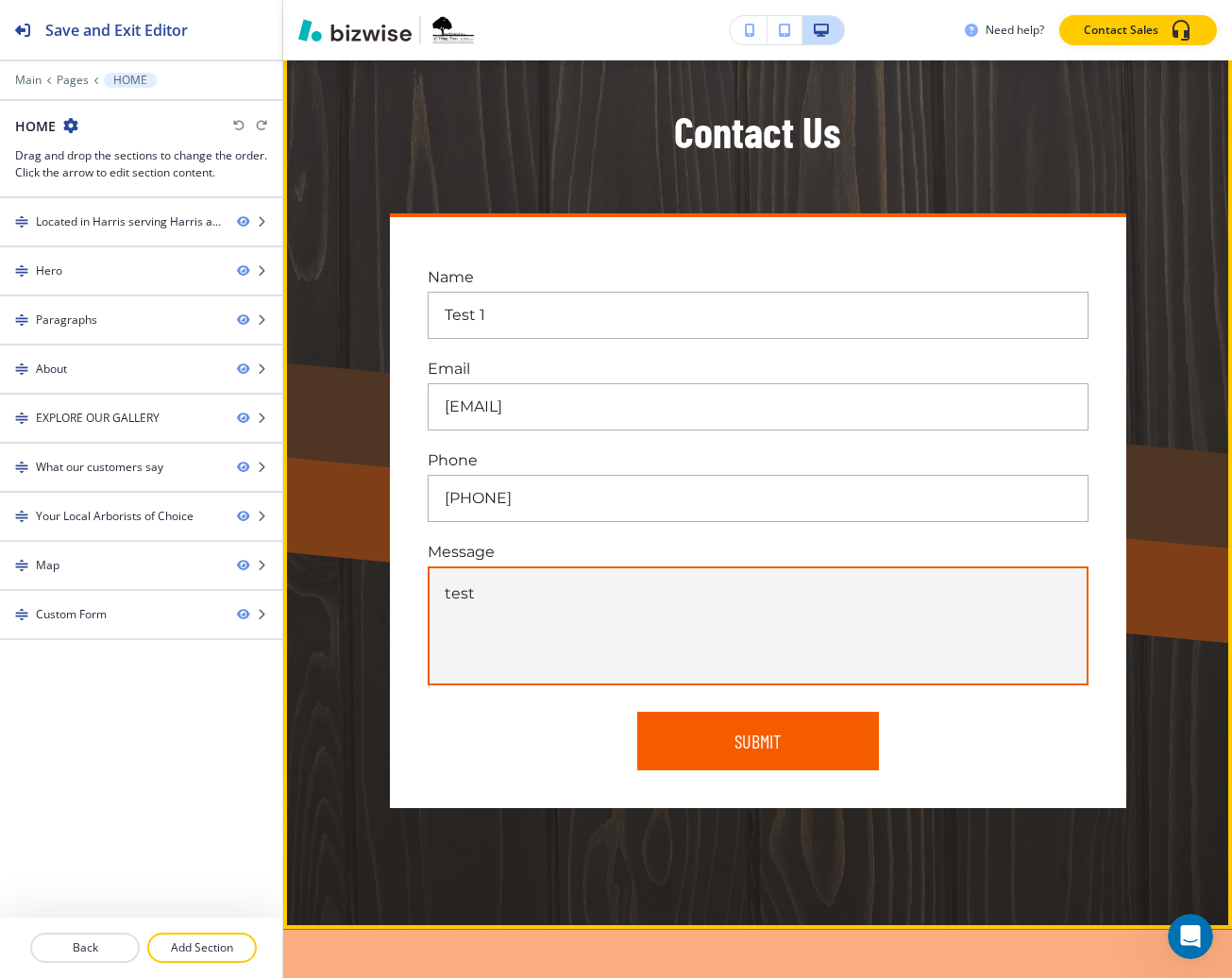 type on "test" 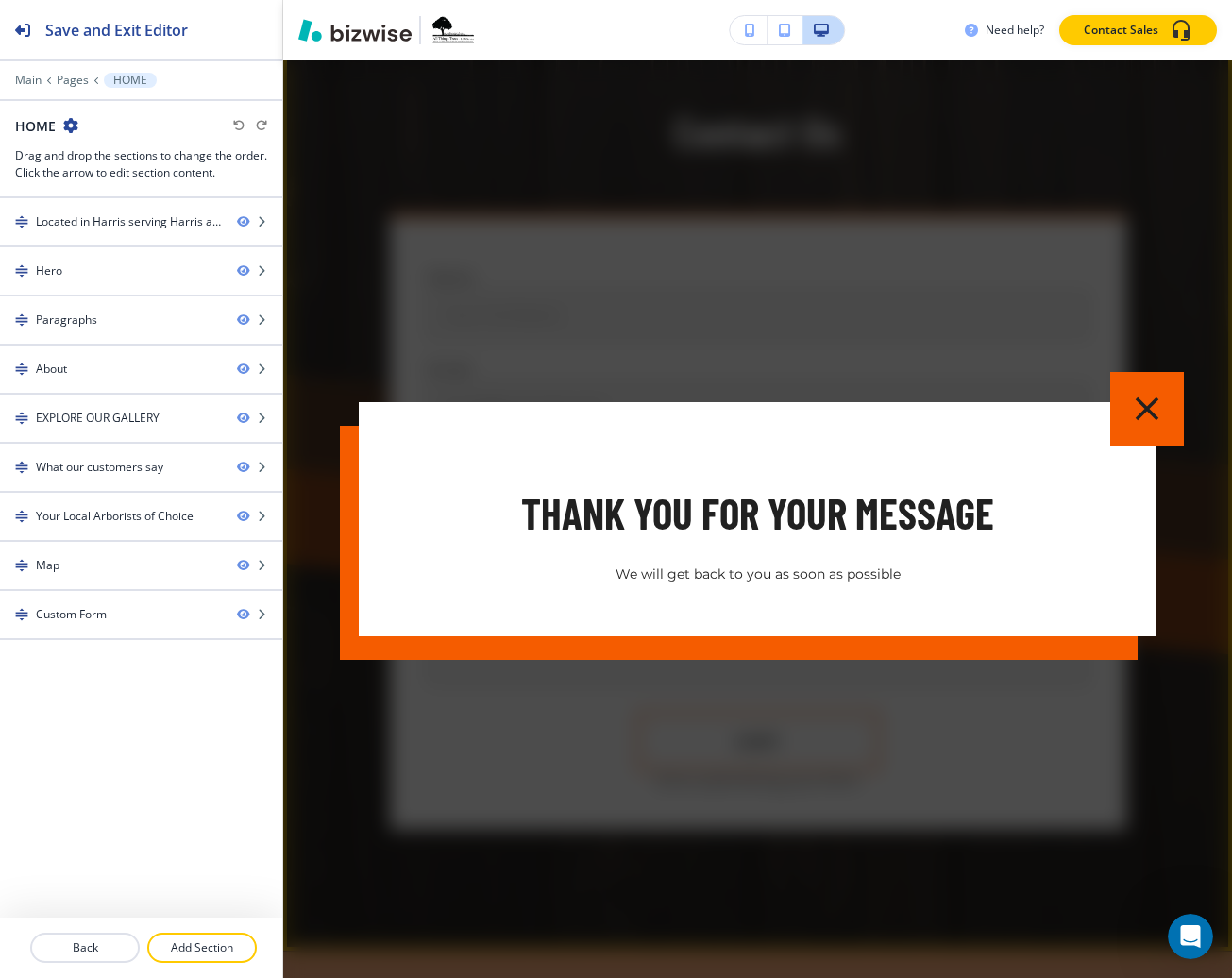 click at bounding box center (1147, 409) 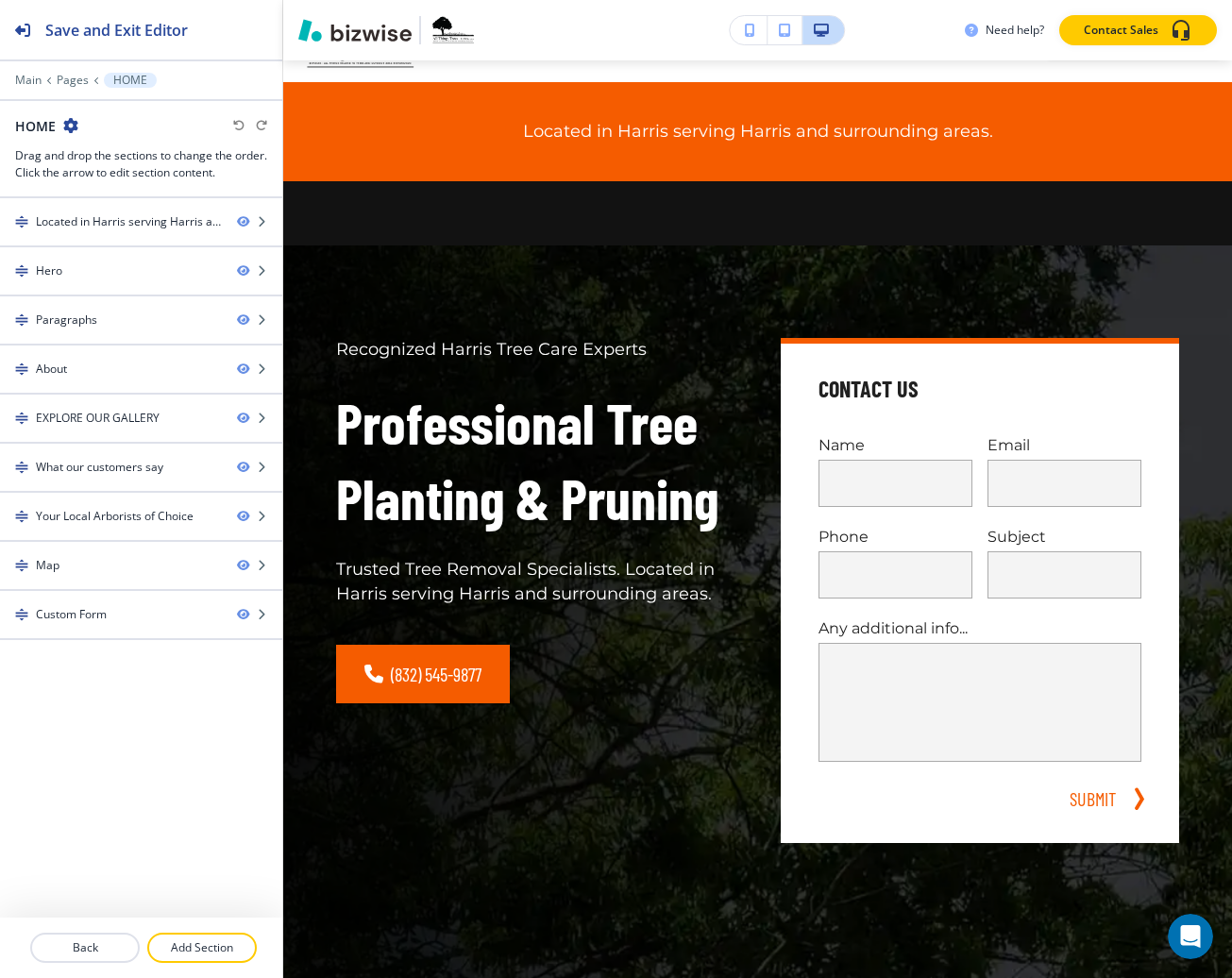 scroll, scrollTop: 0, scrollLeft: 0, axis: both 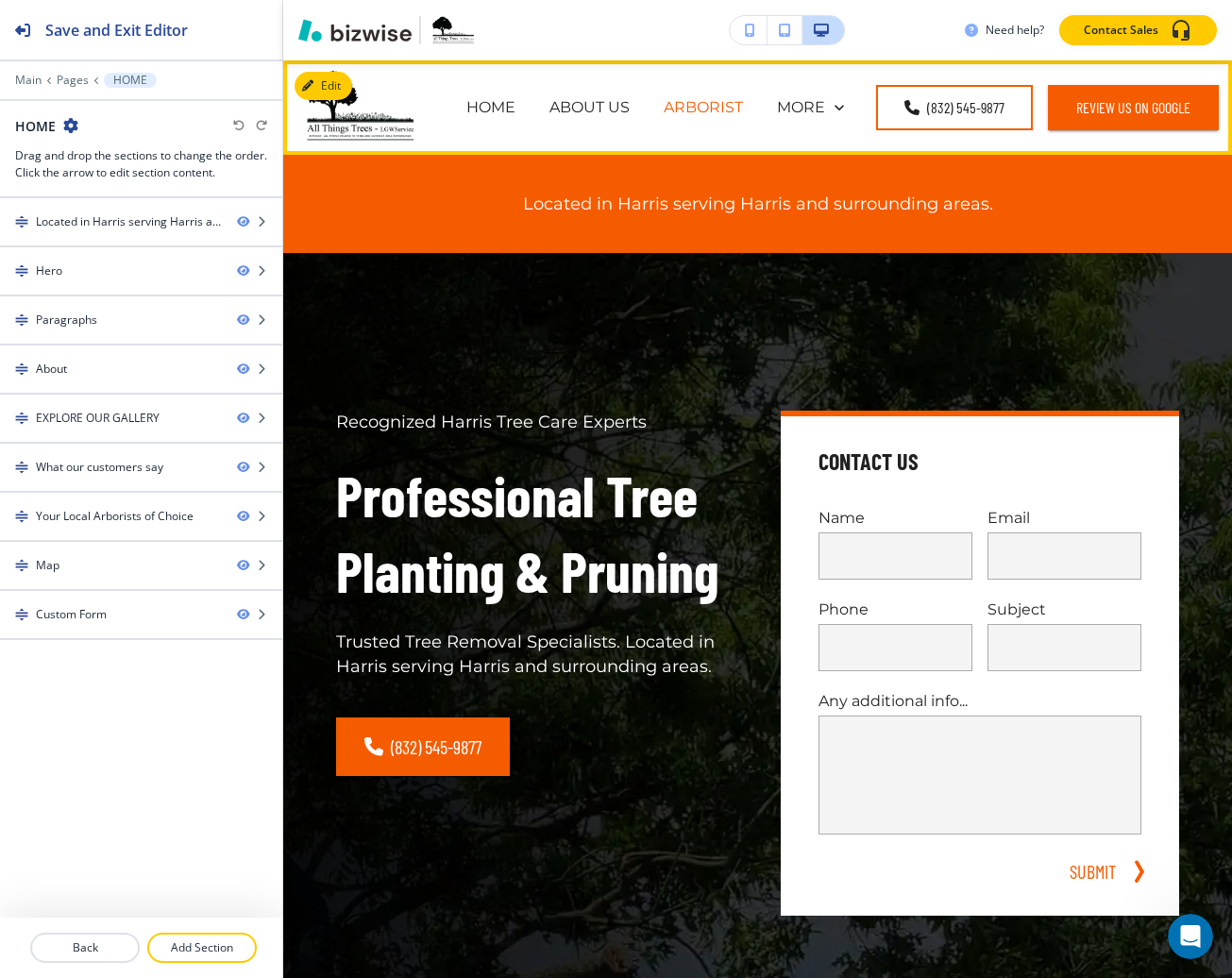 click on "ARBORIST" at bounding box center (703, 107) 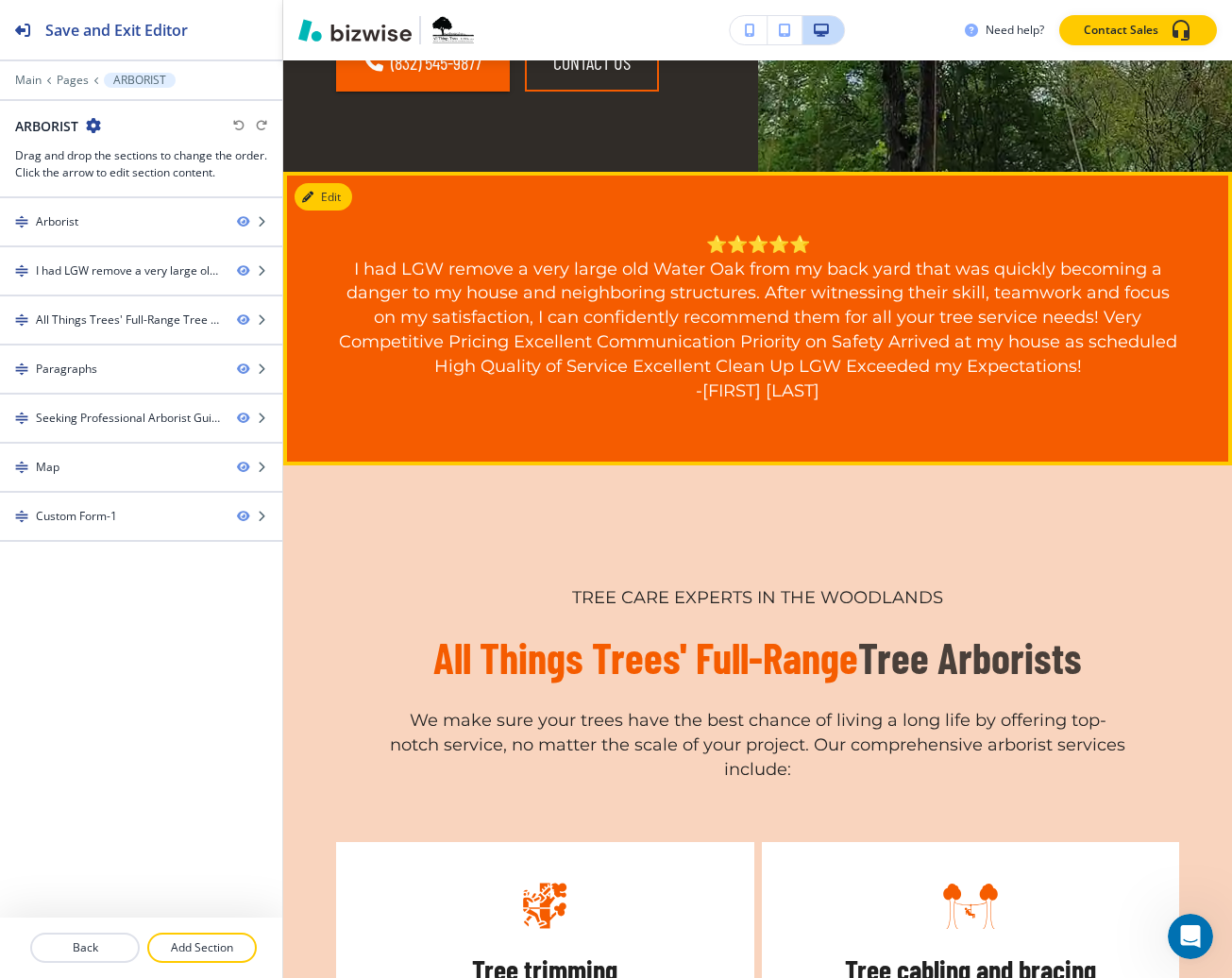 scroll, scrollTop: 0, scrollLeft: 0, axis: both 